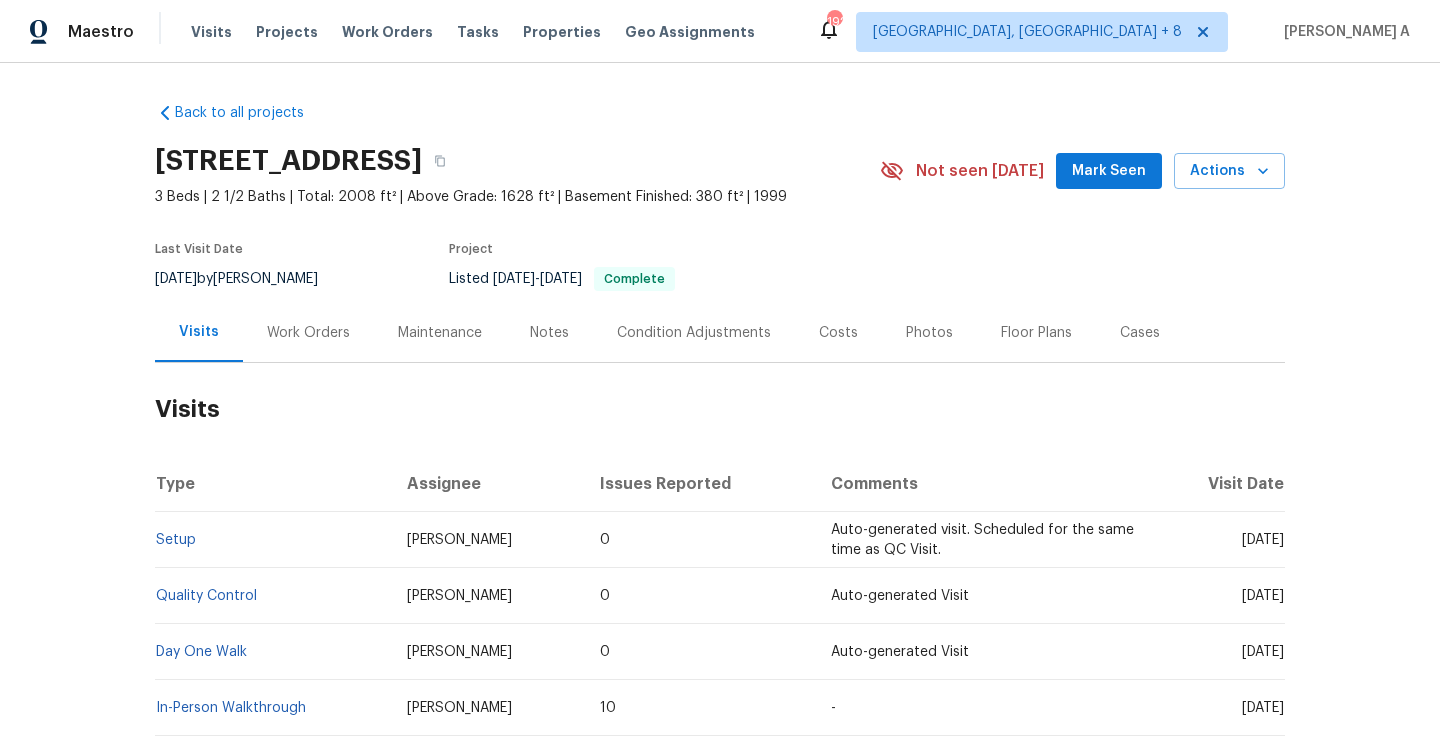 scroll, scrollTop: 0, scrollLeft: 0, axis: both 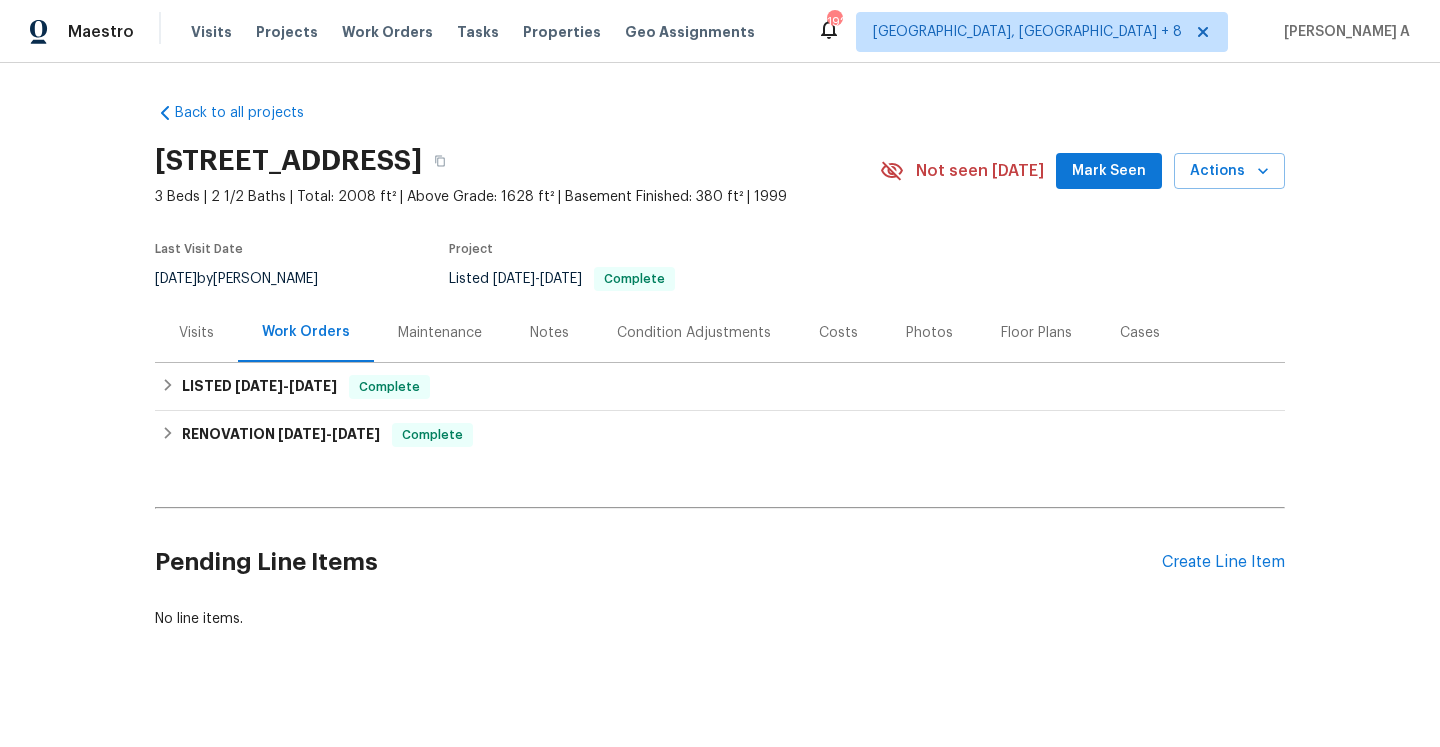 click on "Visits" at bounding box center [196, 332] 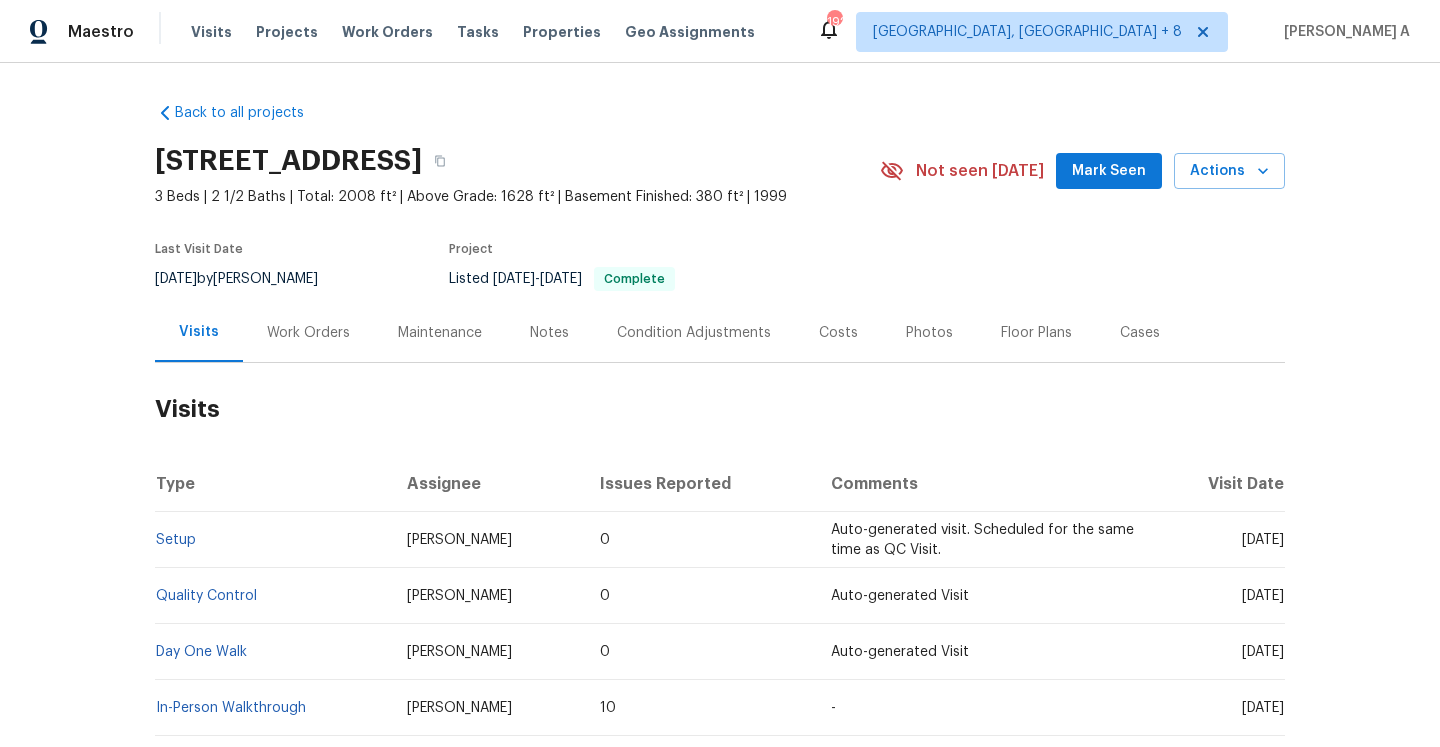 click on "Work Orders" at bounding box center (308, 333) 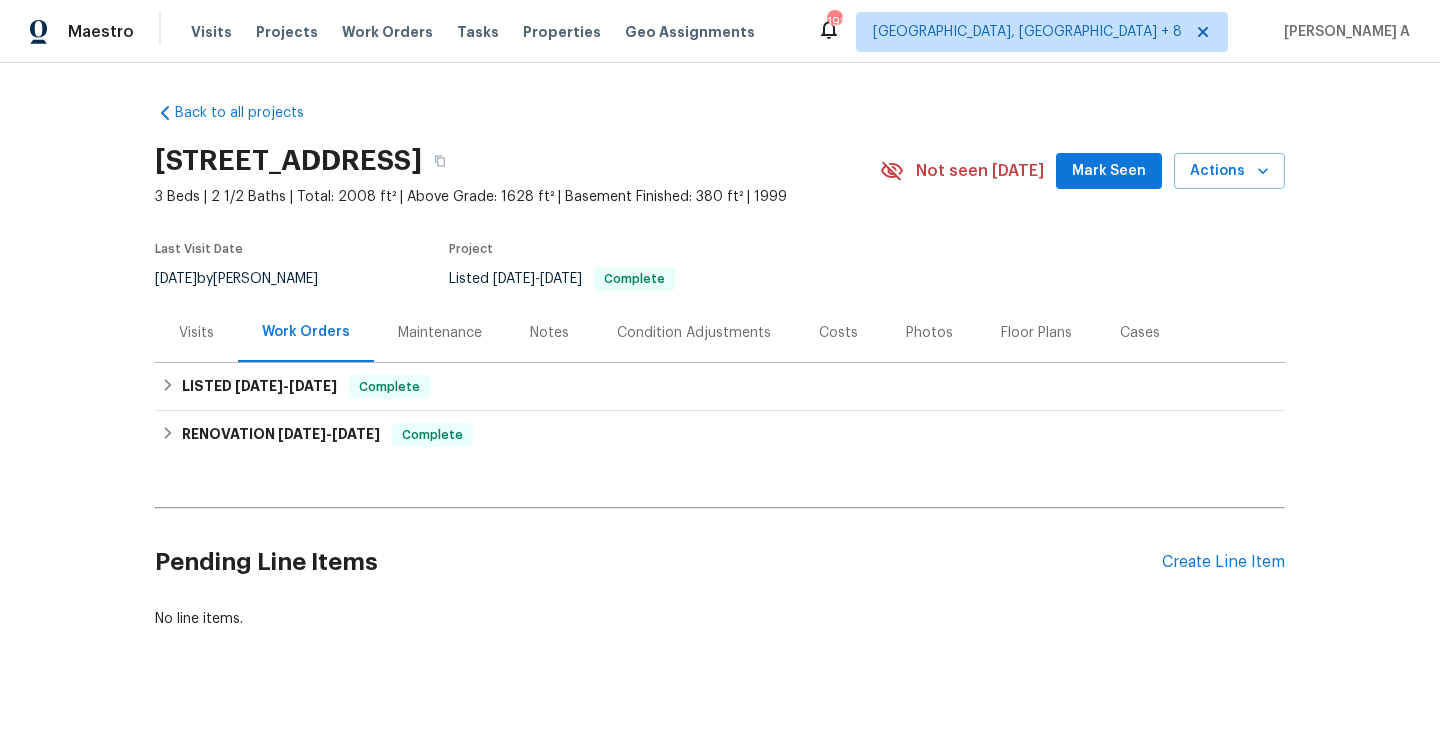 click on "Visits" at bounding box center (196, 332) 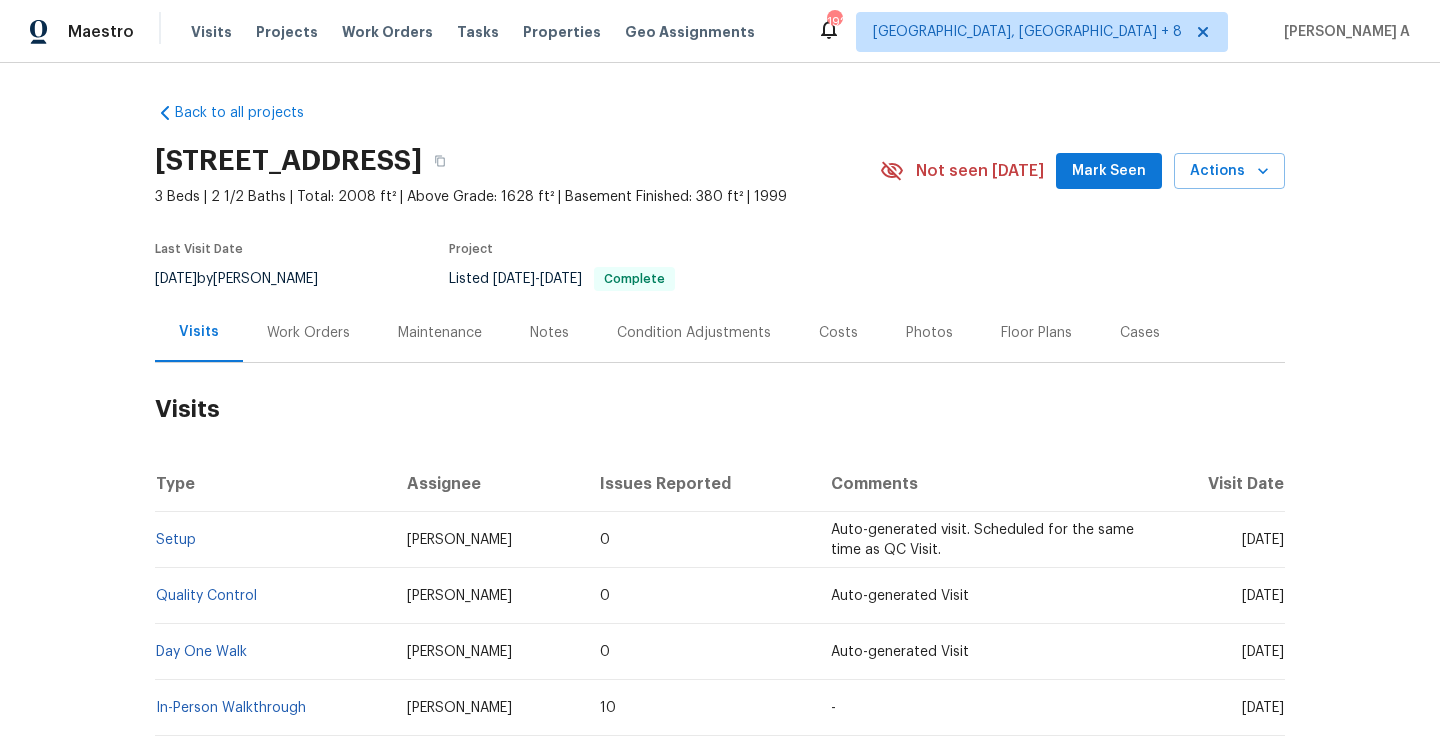 click on "Work Orders" at bounding box center [308, 332] 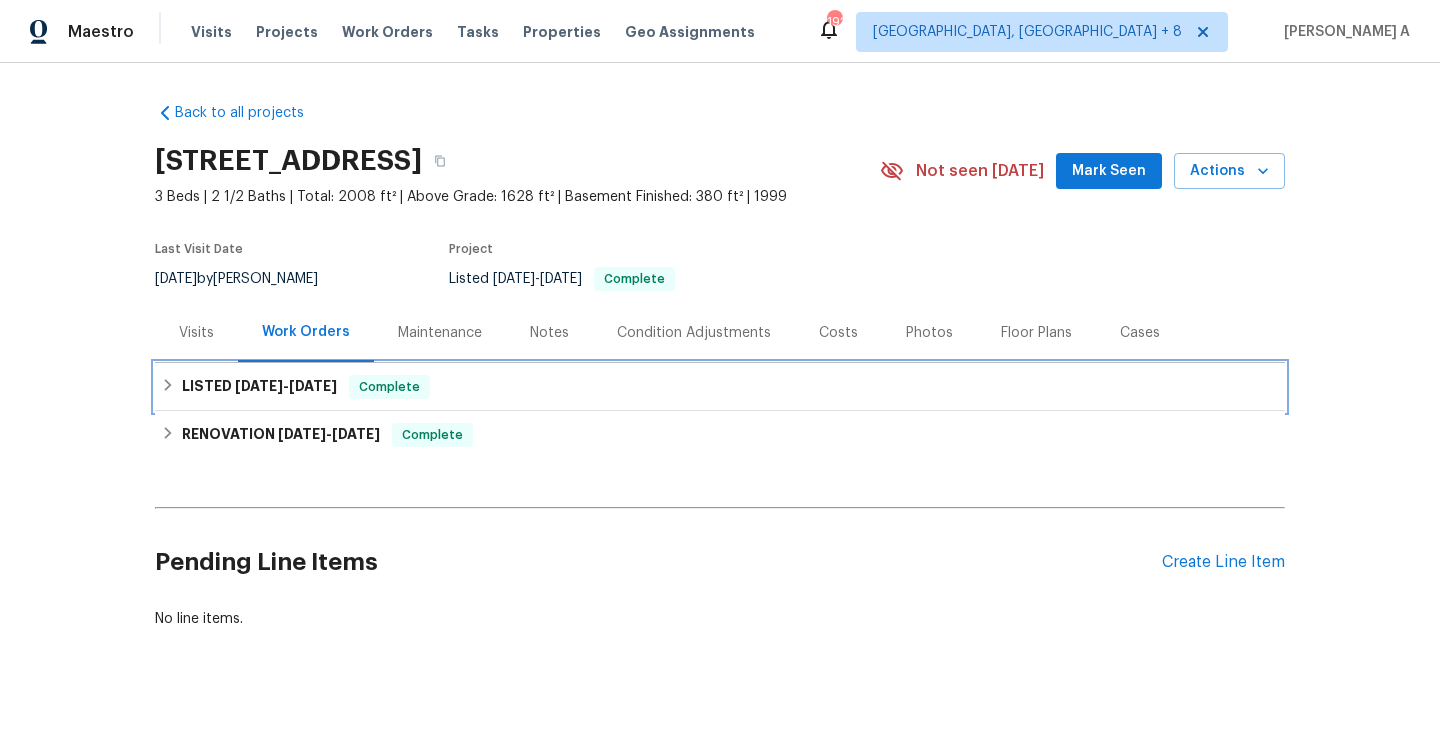 click on "LISTED   [DATE]  -  [DATE] Complete" at bounding box center (720, 387) 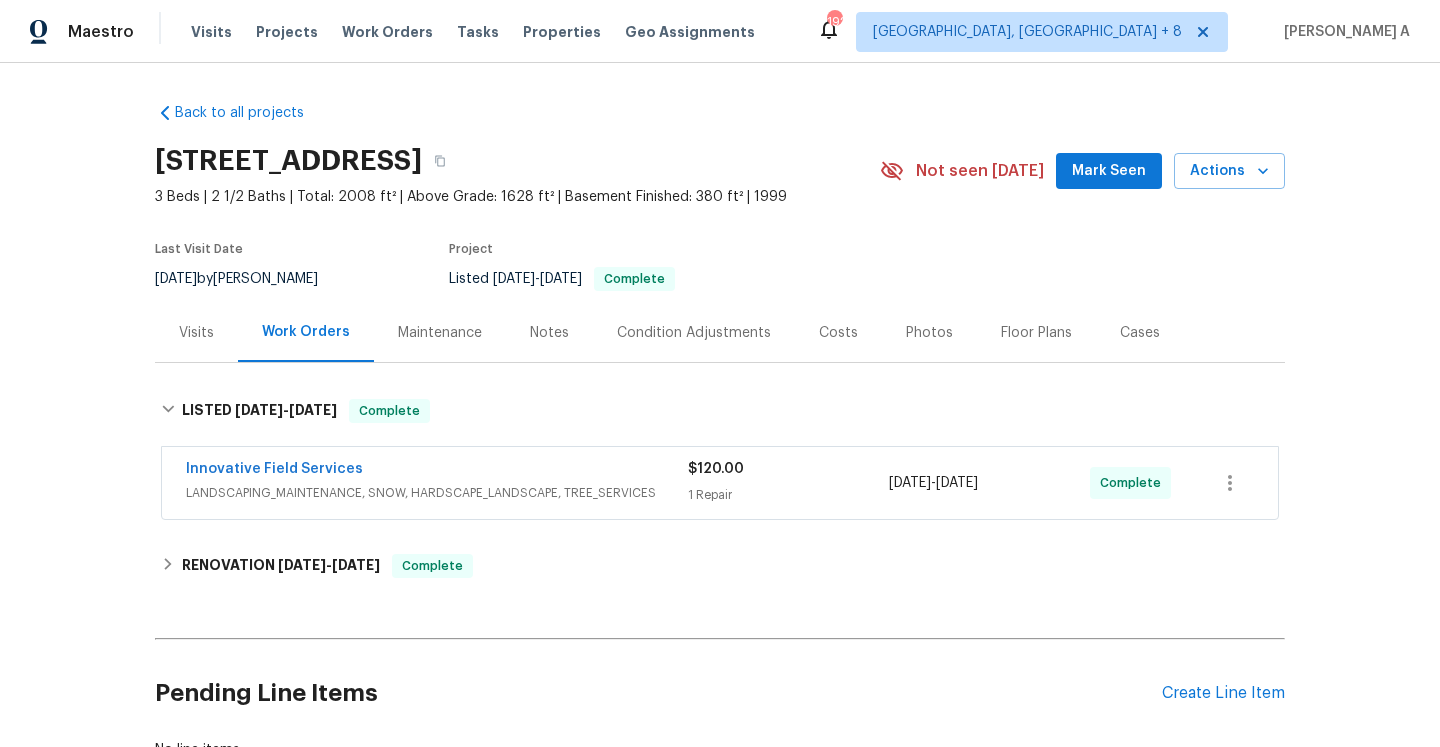 click on "Visits" at bounding box center (196, 332) 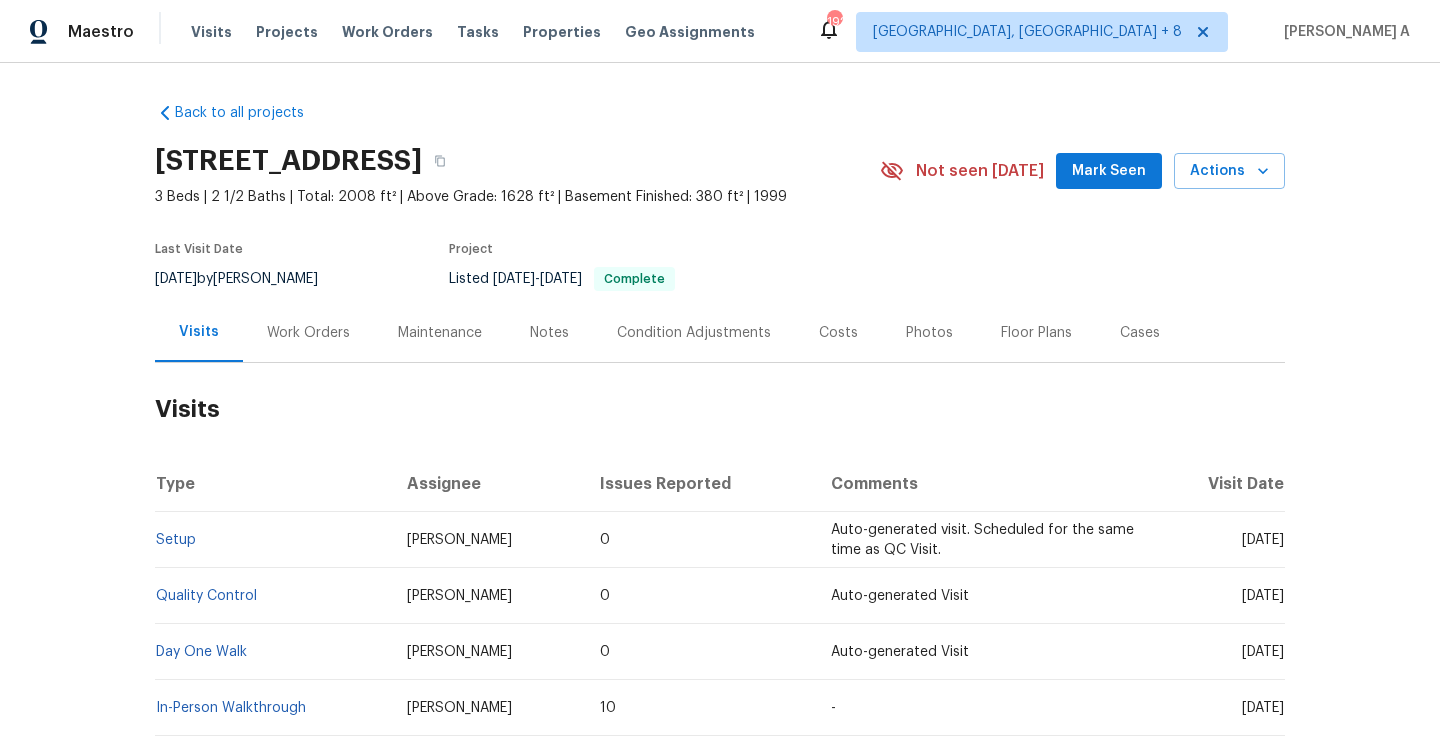 click on "[STREET_ADDRESS] 3 Beds | 2 1/2 Baths | Total: 2008 ft² | Above Grade: 1628 ft² | Basement Finished: 380 ft² | 1999 Not seen [DATE] Mark Seen Actions" at bounding box center [720, 171] 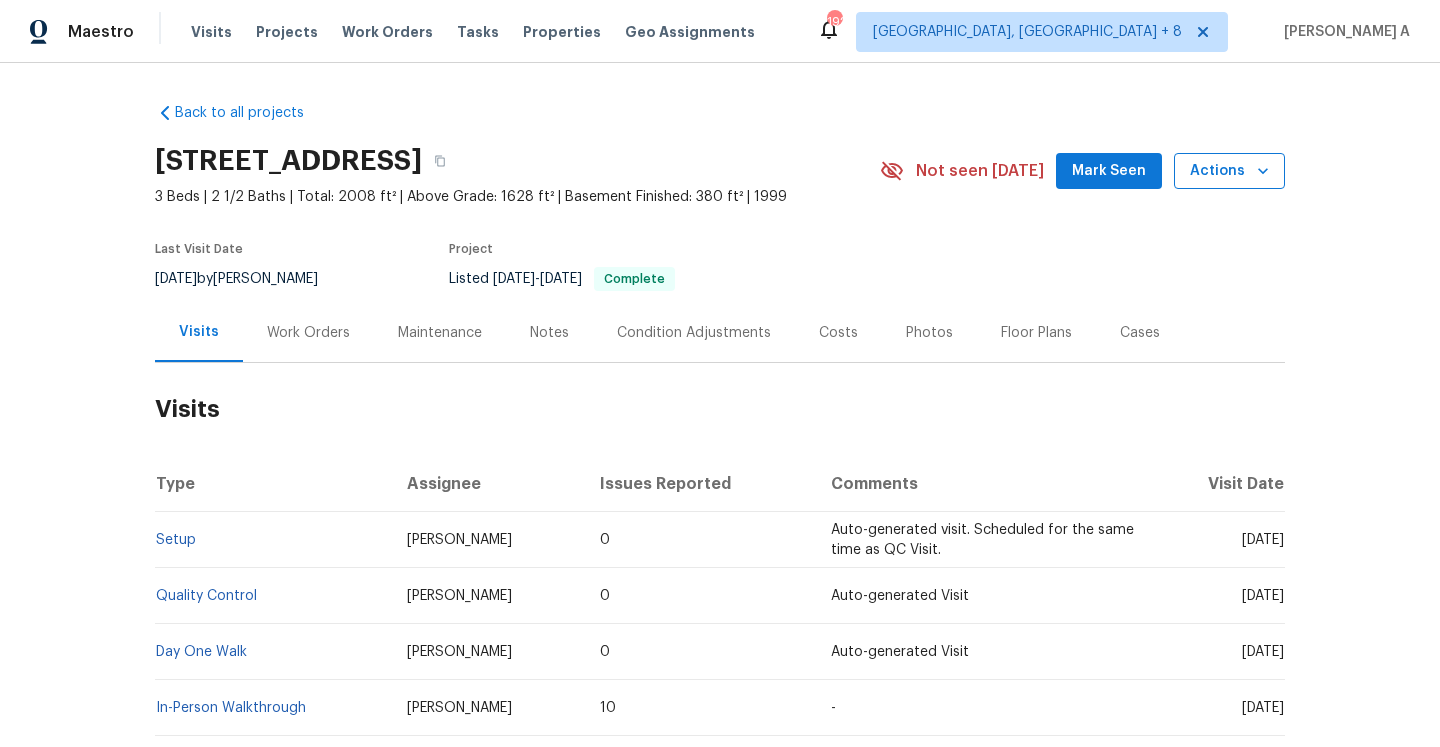 click on "Actions" at bounding box center [1229, 171] 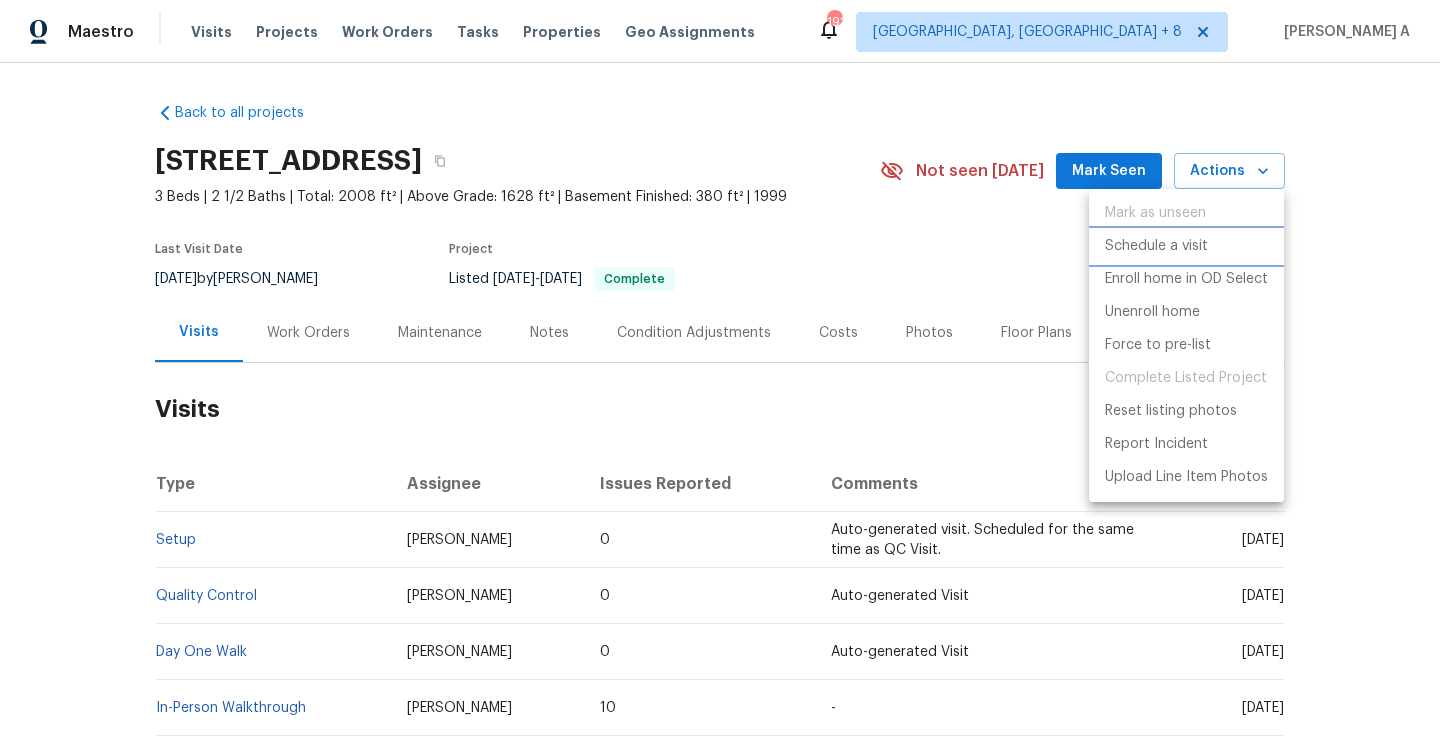 click on "Schedule a visit" at bounding box center [1186, 246] 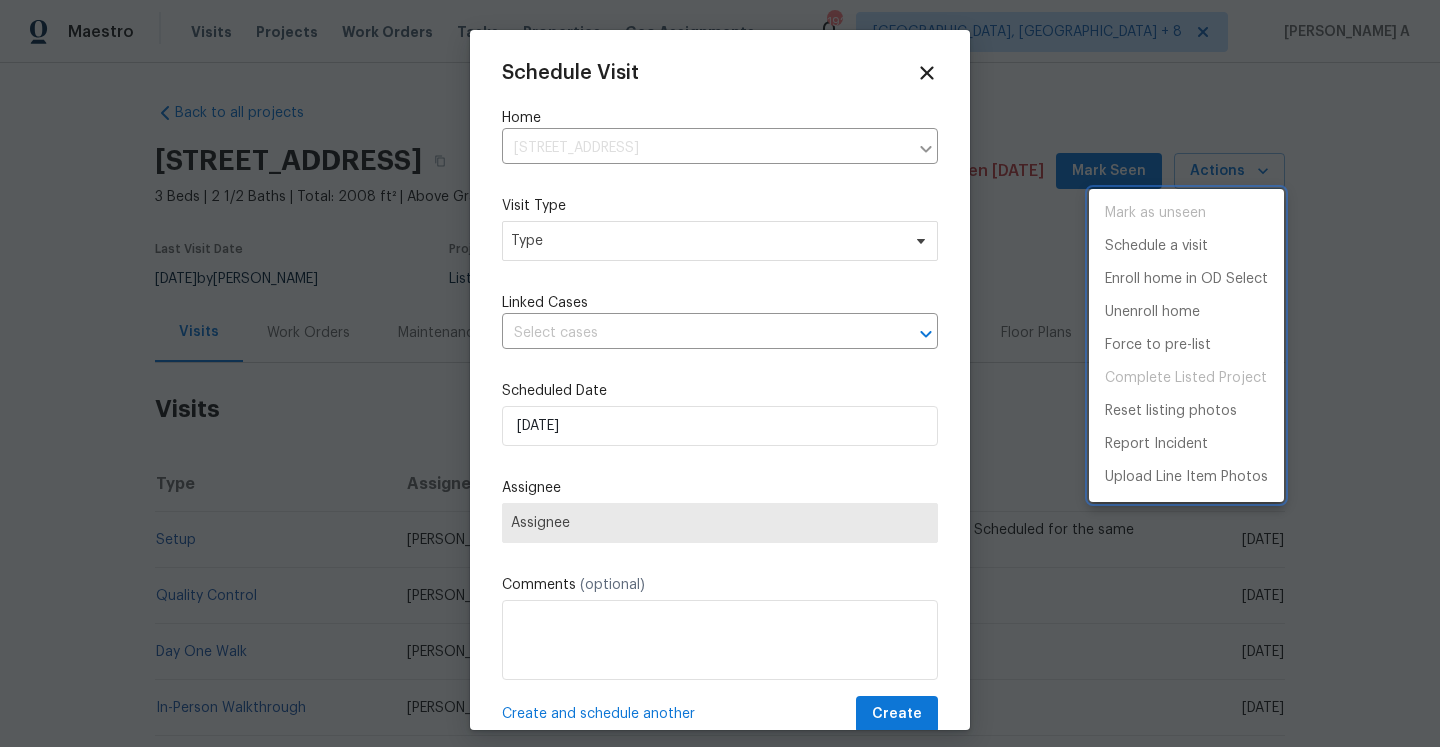 click at bounding box center (720, 373) 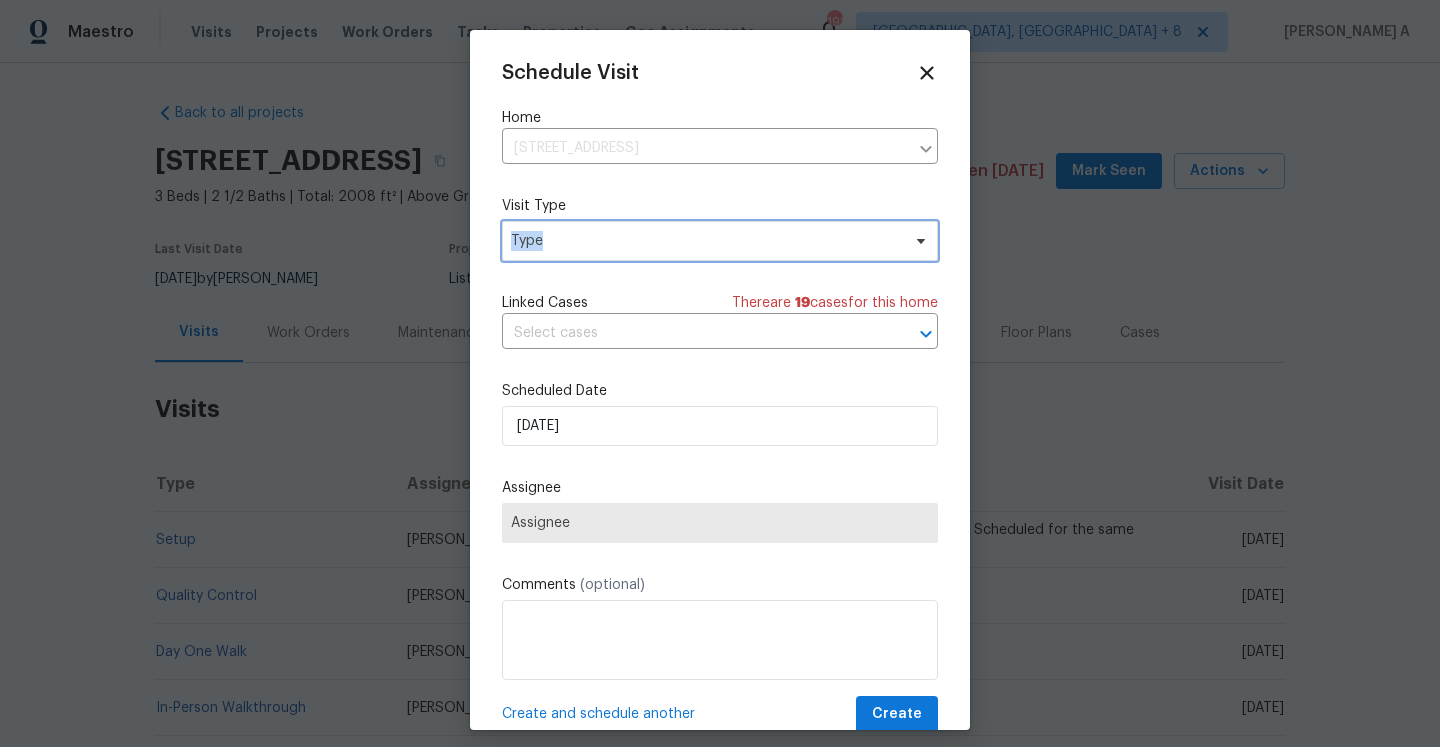 click on "Type" at bounding box center [720, 241] 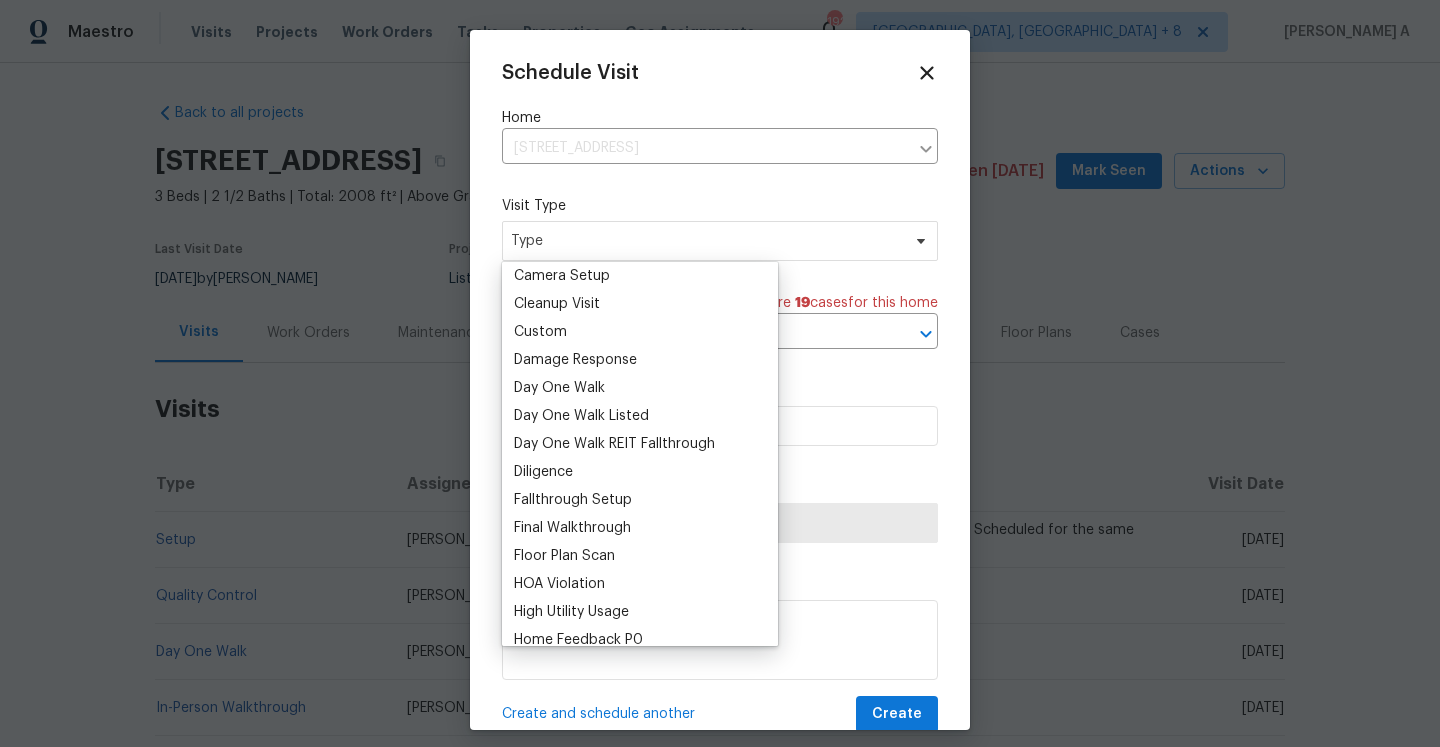 scroll, scrollTop: 368, scrollLeft: 0, axis: vertical 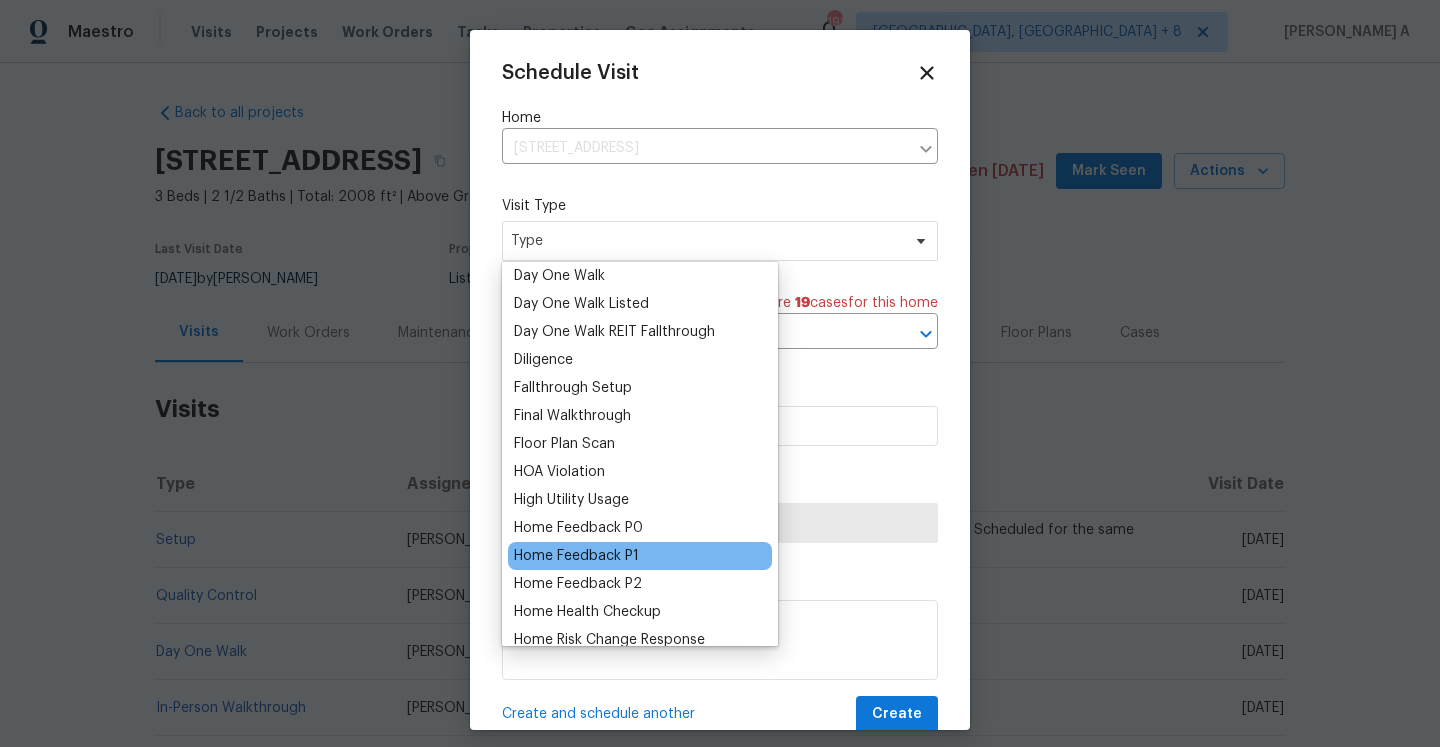 click on "Home Feedback P1" at bounding box center (576, 556) 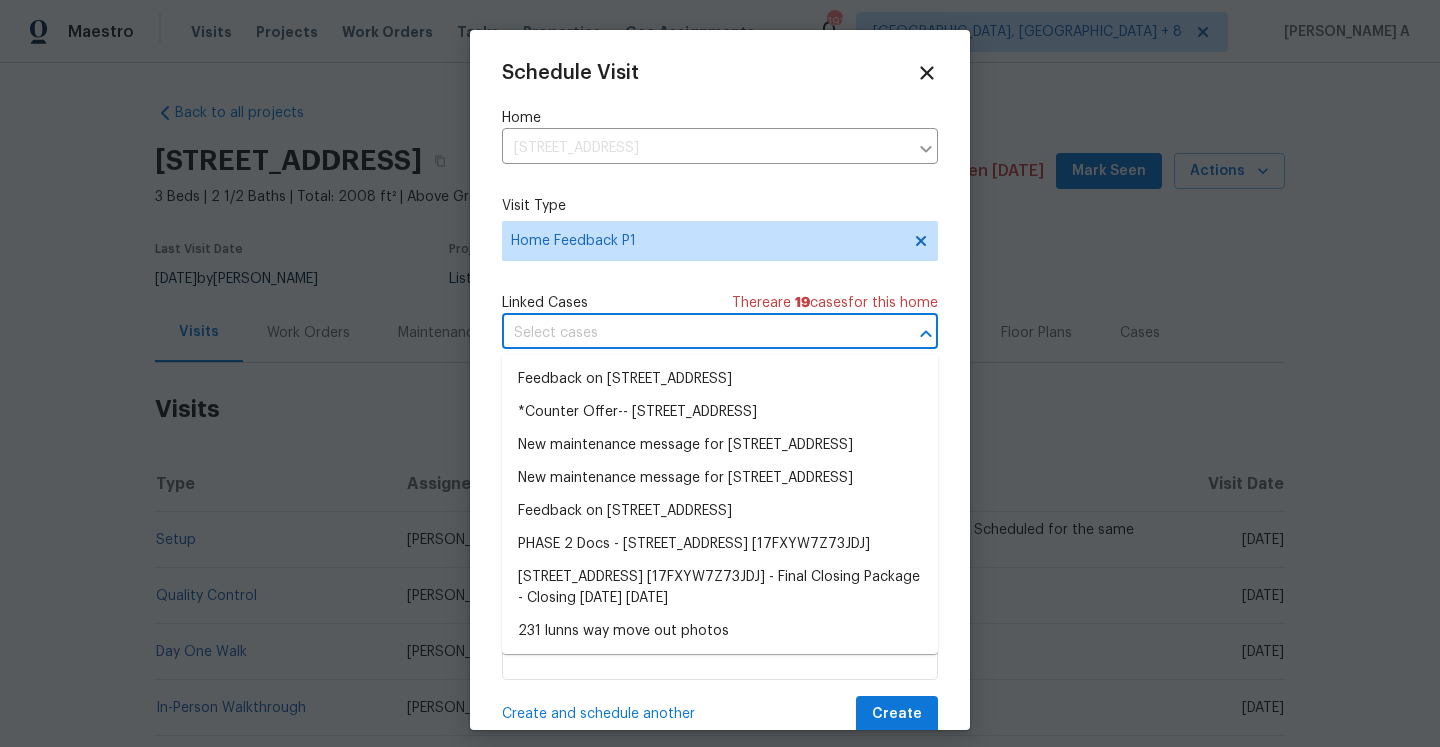 click at bounding box center (692, 333) 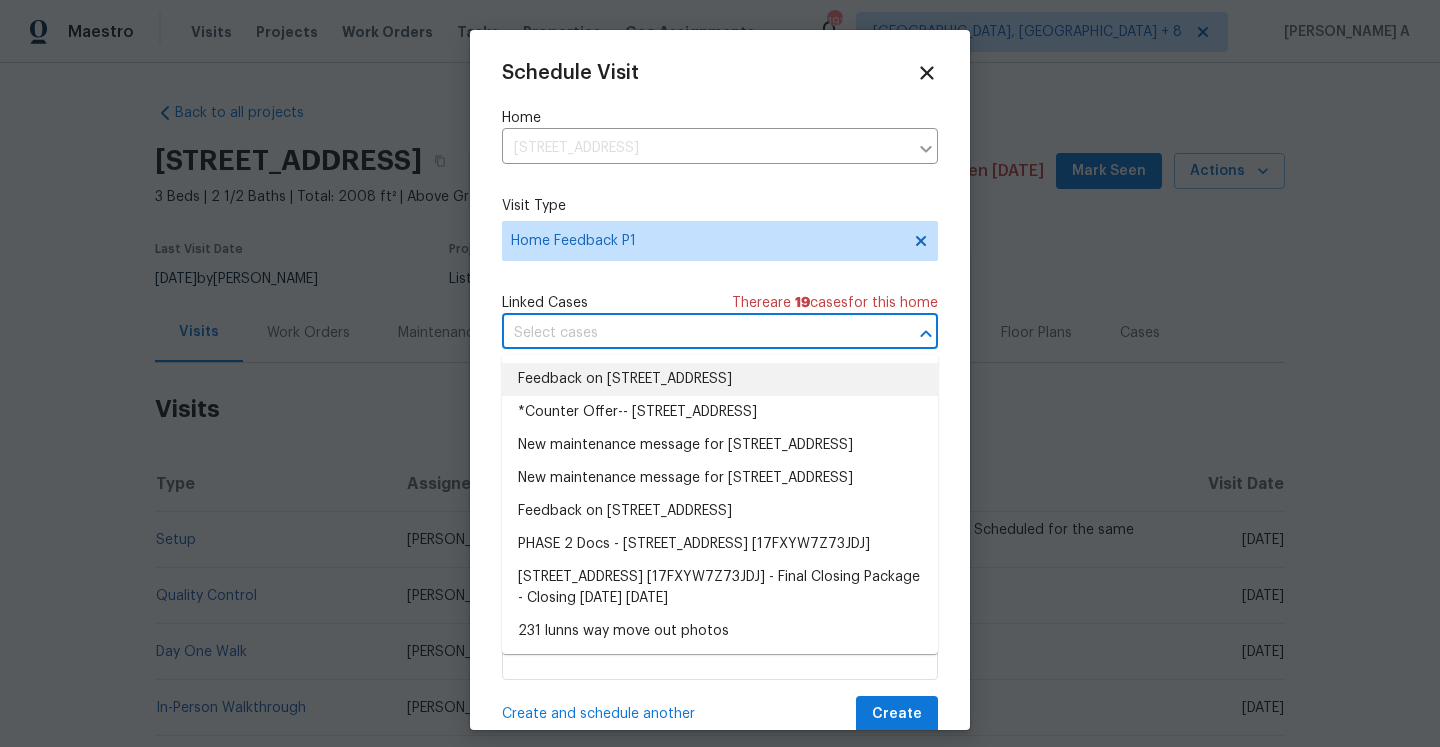 click on "Feedback on [STREET_ADDRESS]" at bounding box center [720, 379] 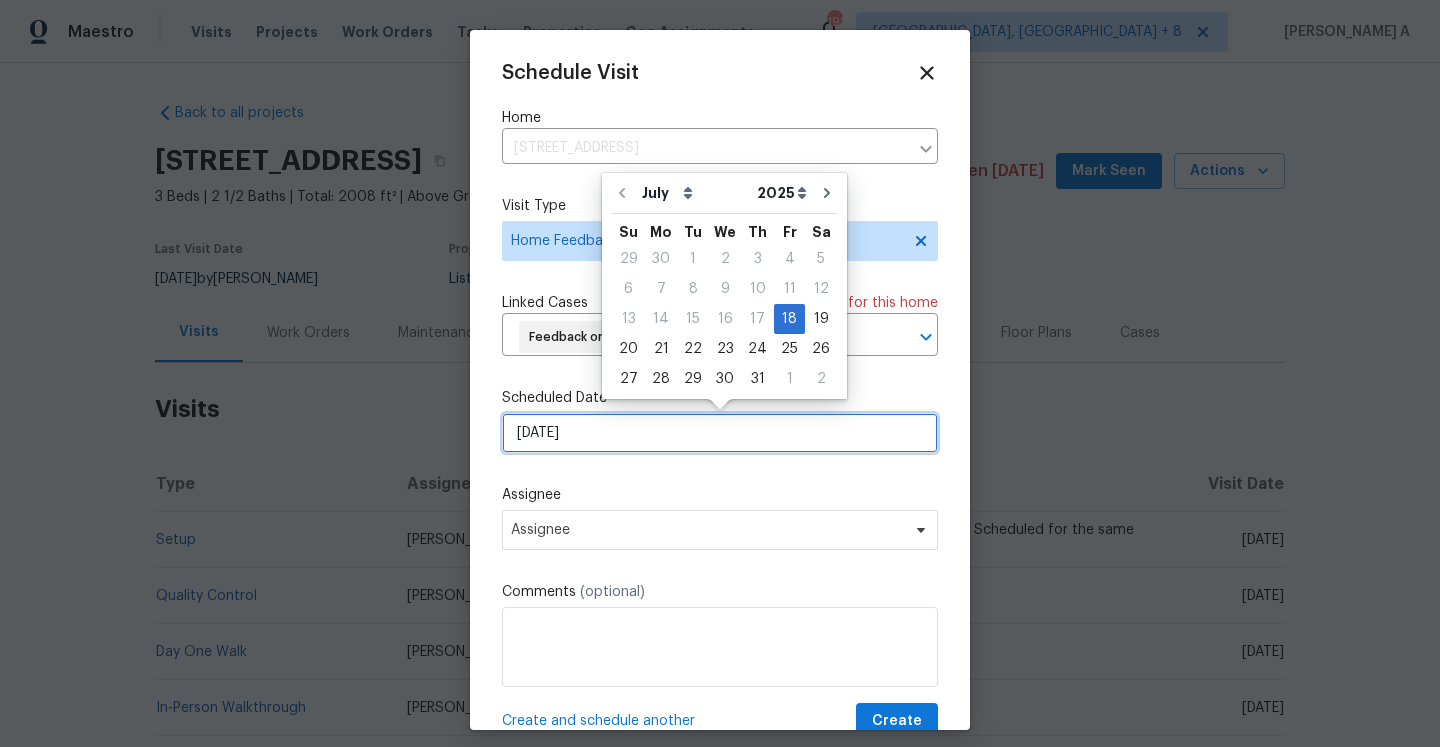click on "[DATE]" at bounding box center (720, 433) 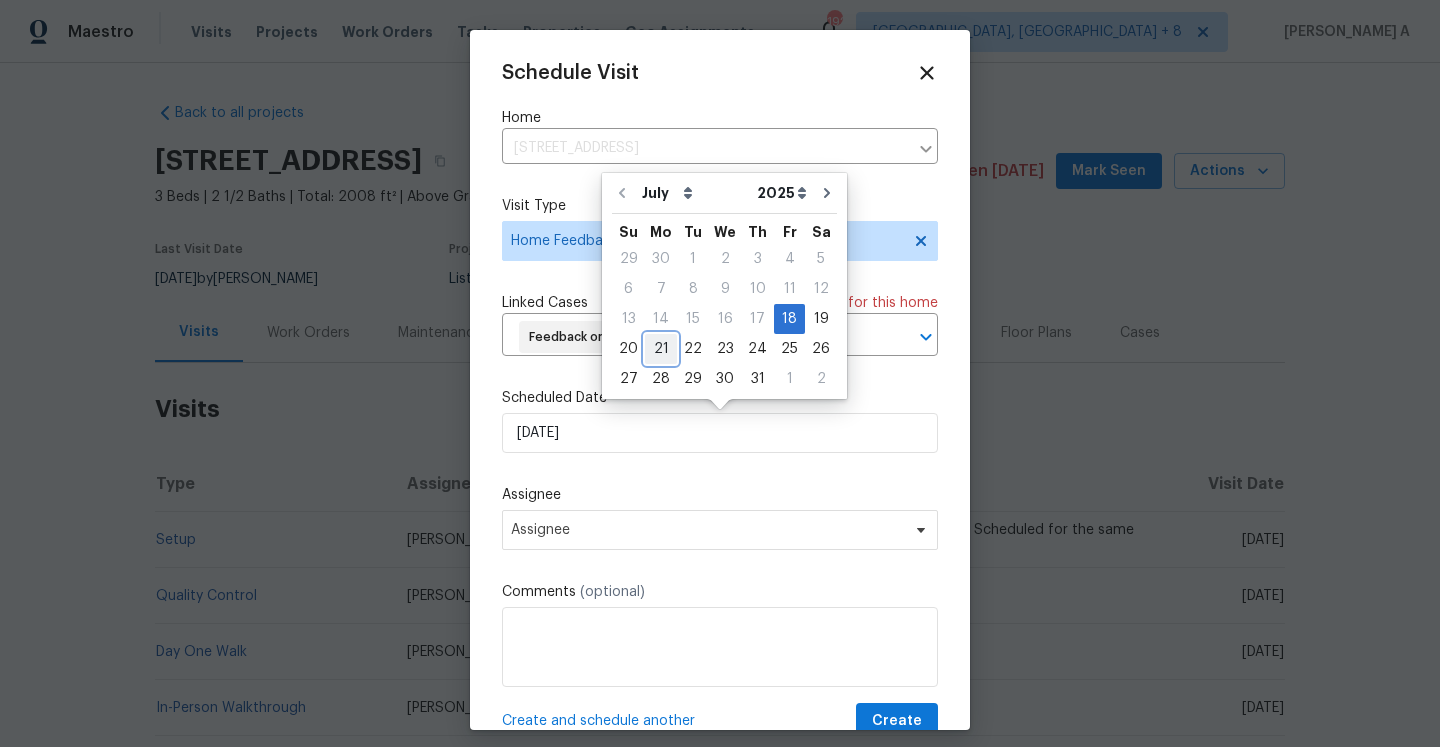 click on "21" at bounding box center (661, 349) 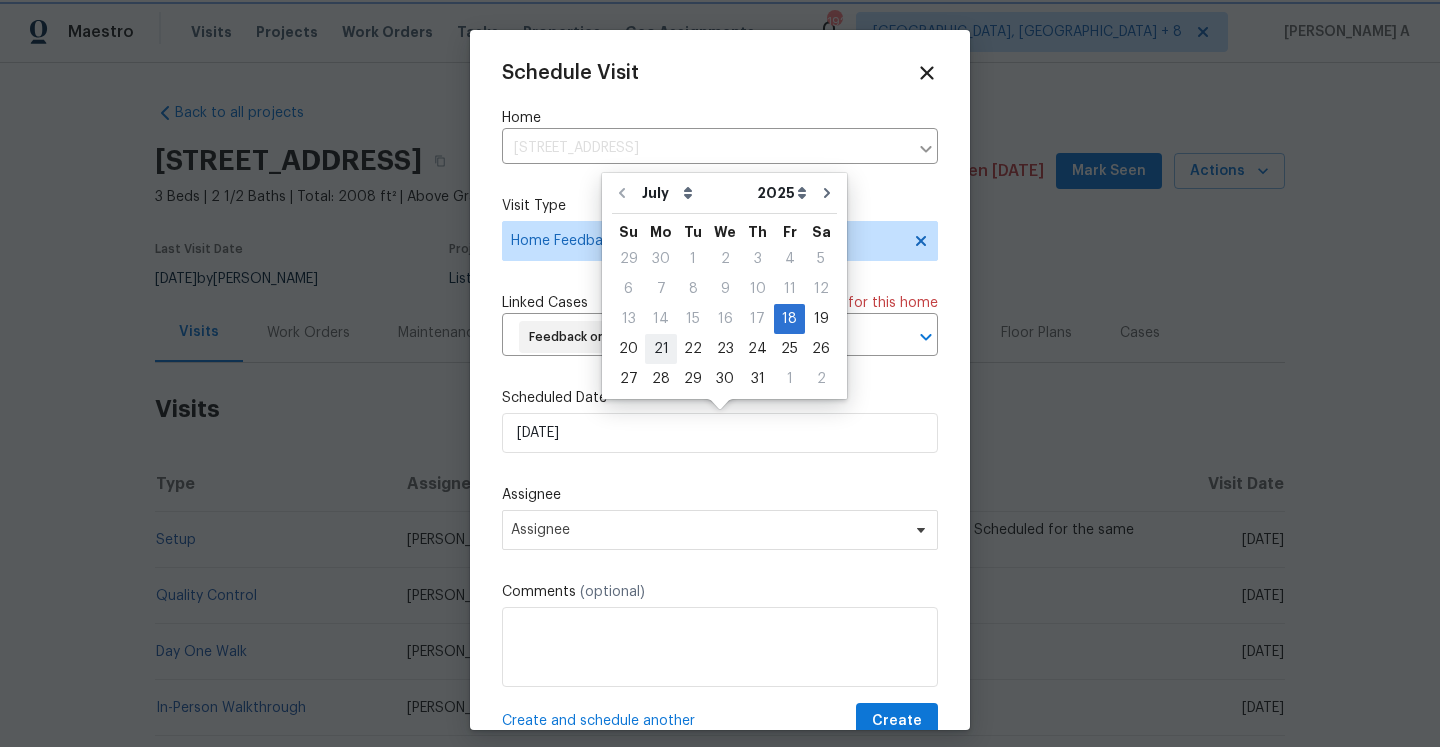 type on "[DATE]" 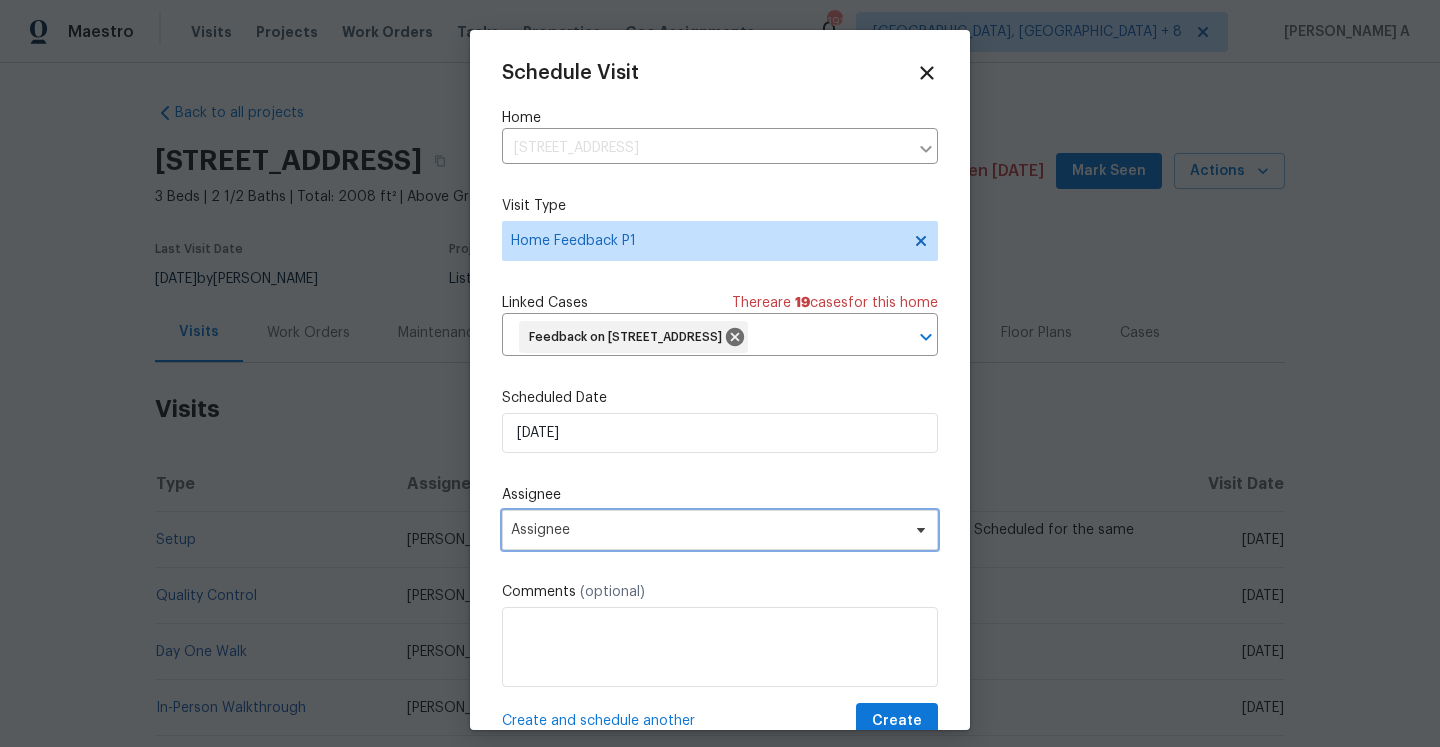 click on "Assignee" at bounding box center [707, 530] 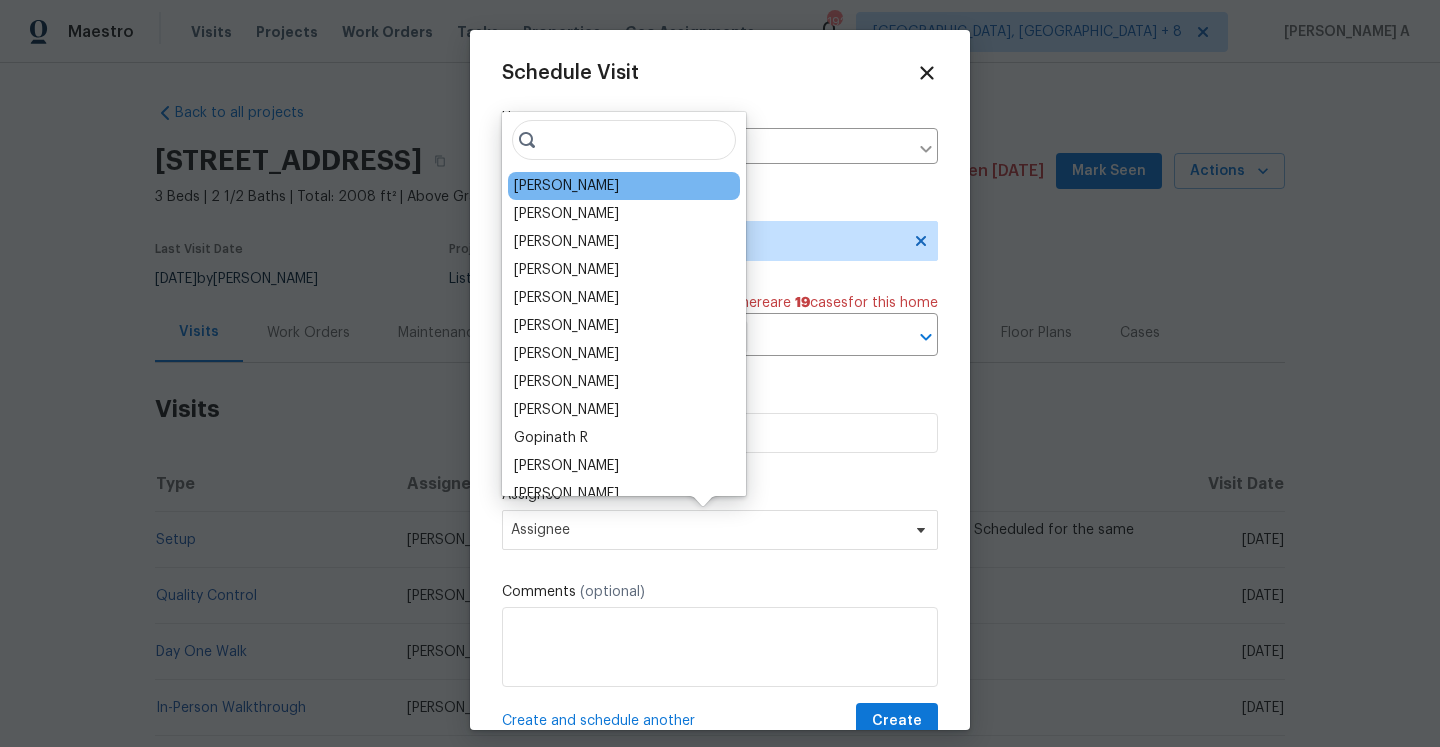 click on "[PERSON_NAME]" at bounding box center (566, 186) 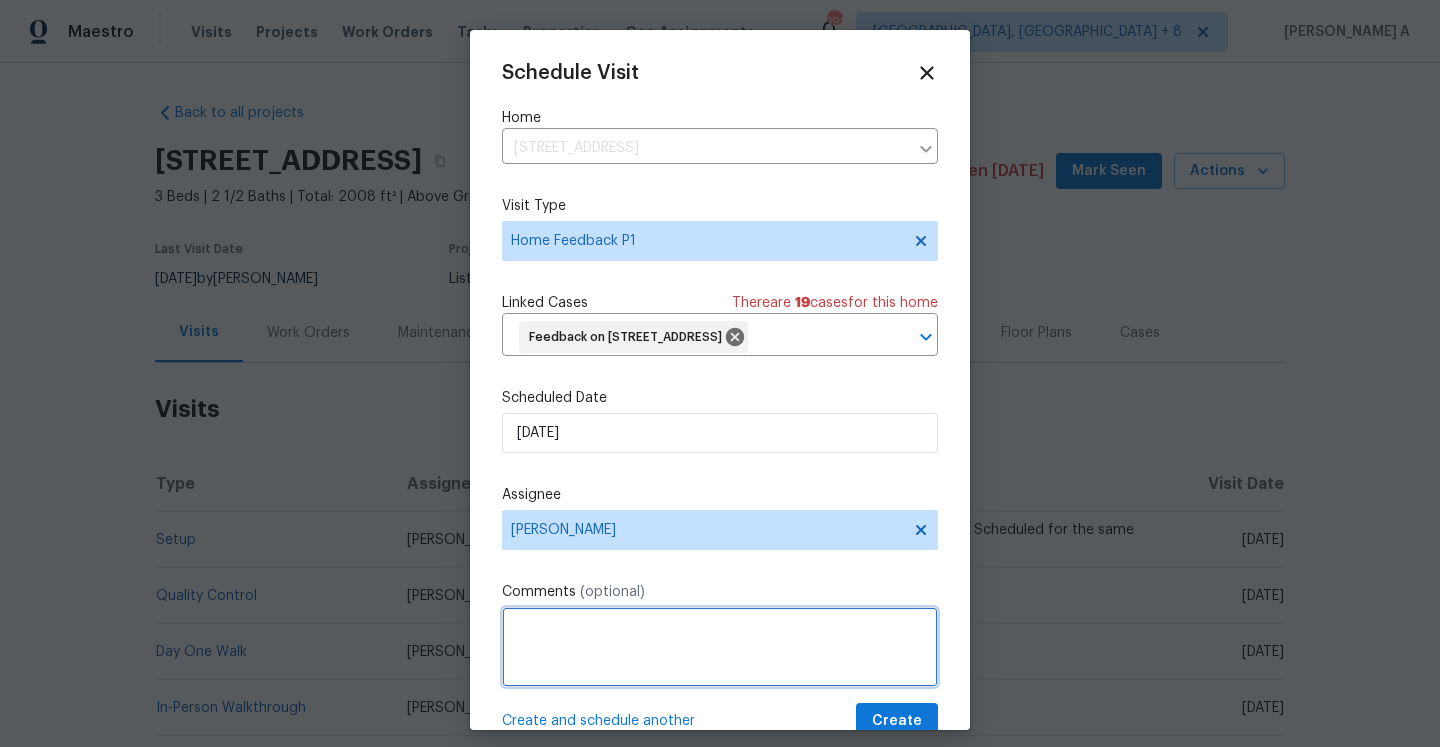 click at bounding box center (720, 647) 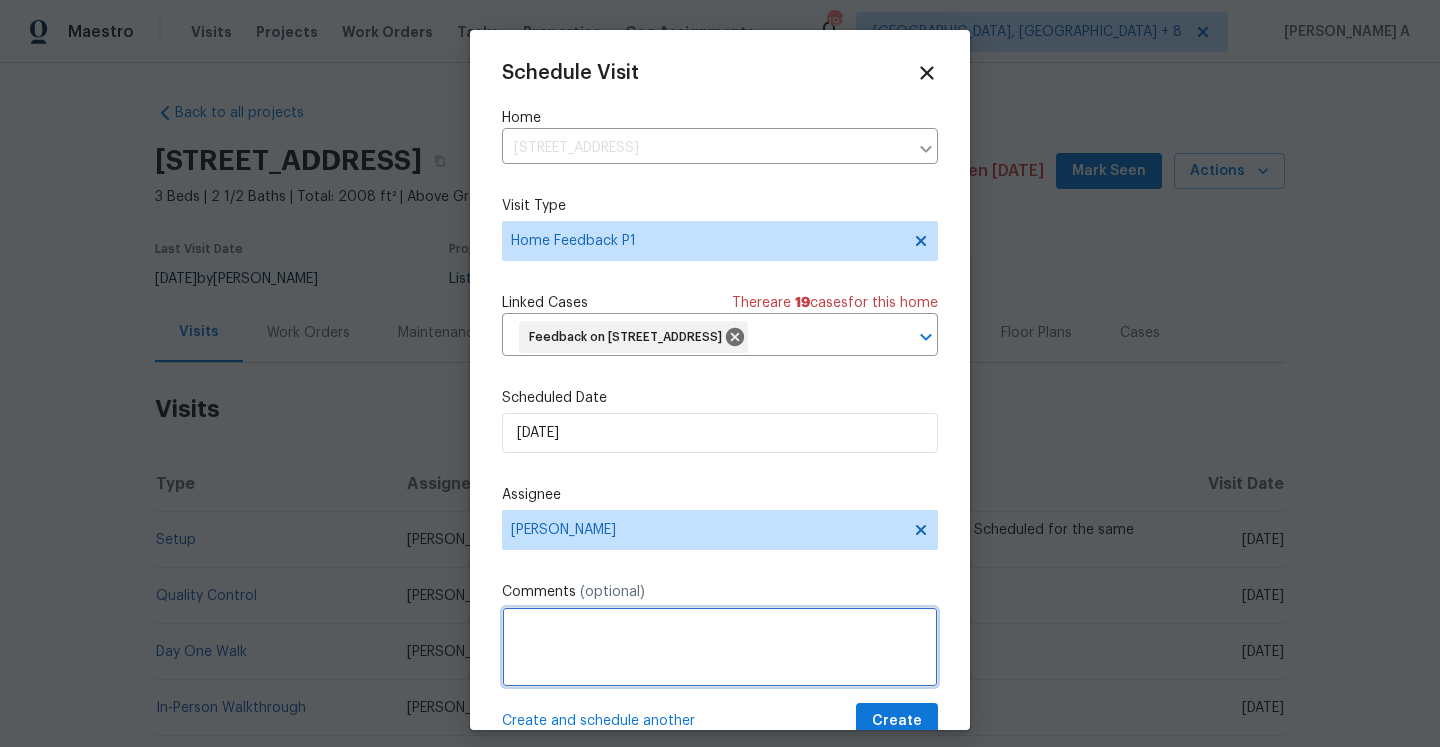 paste on "caller reached us to report that there is no keypad on the door, we could not allow access. please fix this" 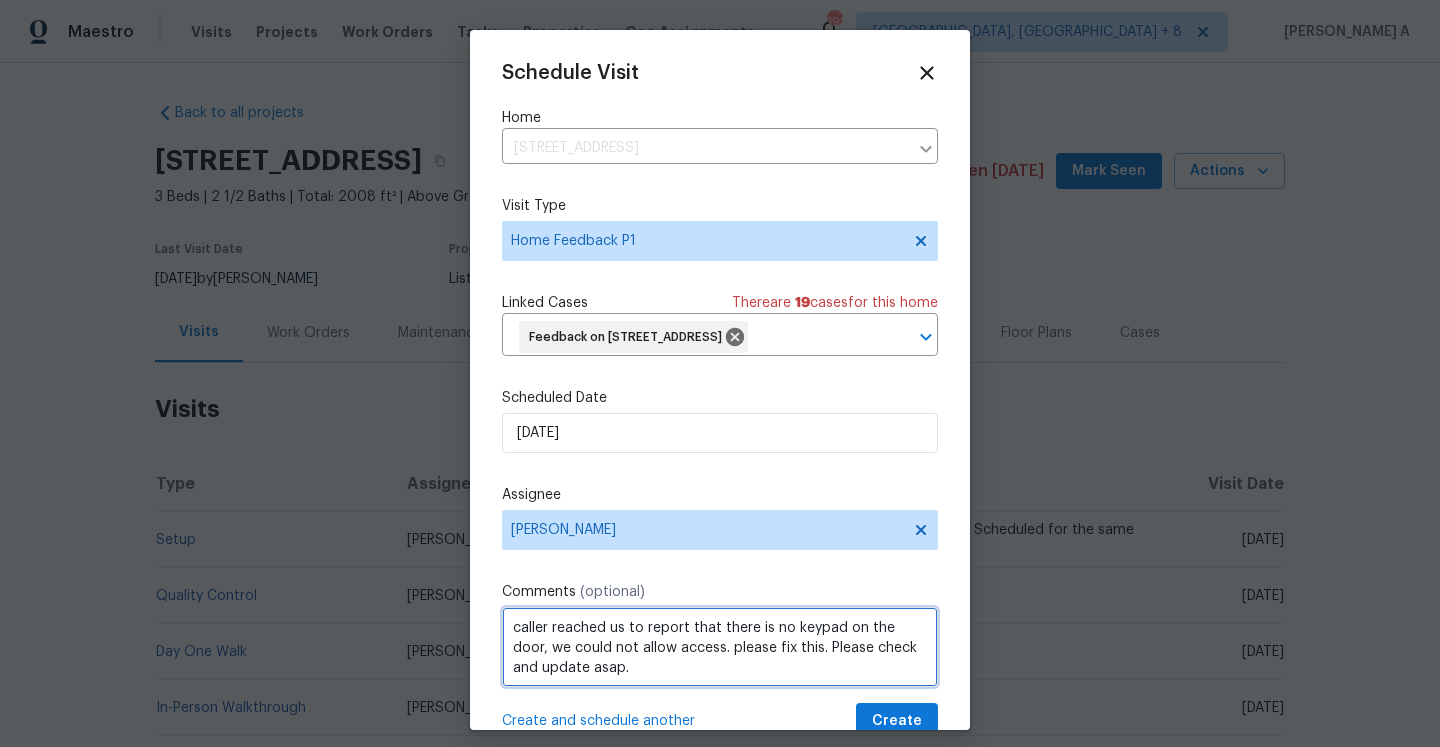 click on "Please" 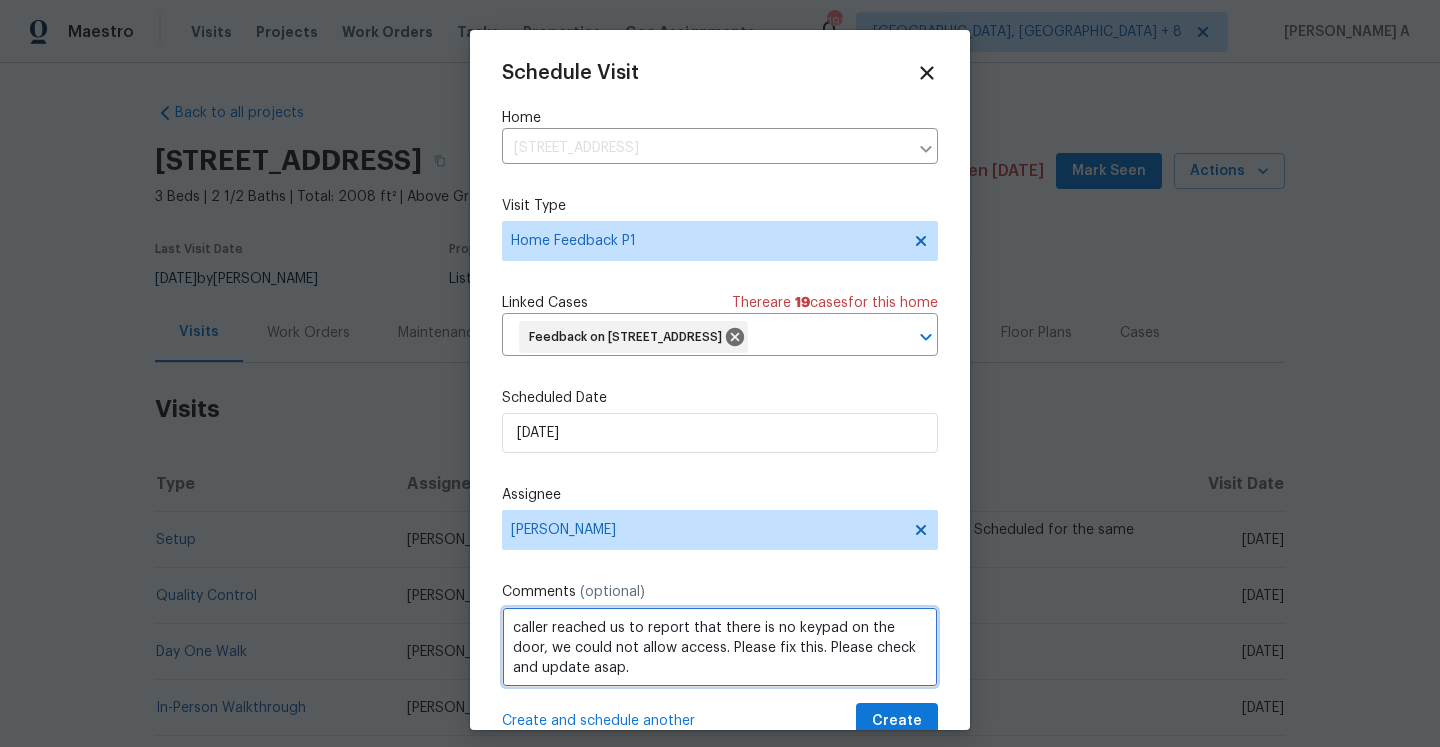 click on "Correct the article" 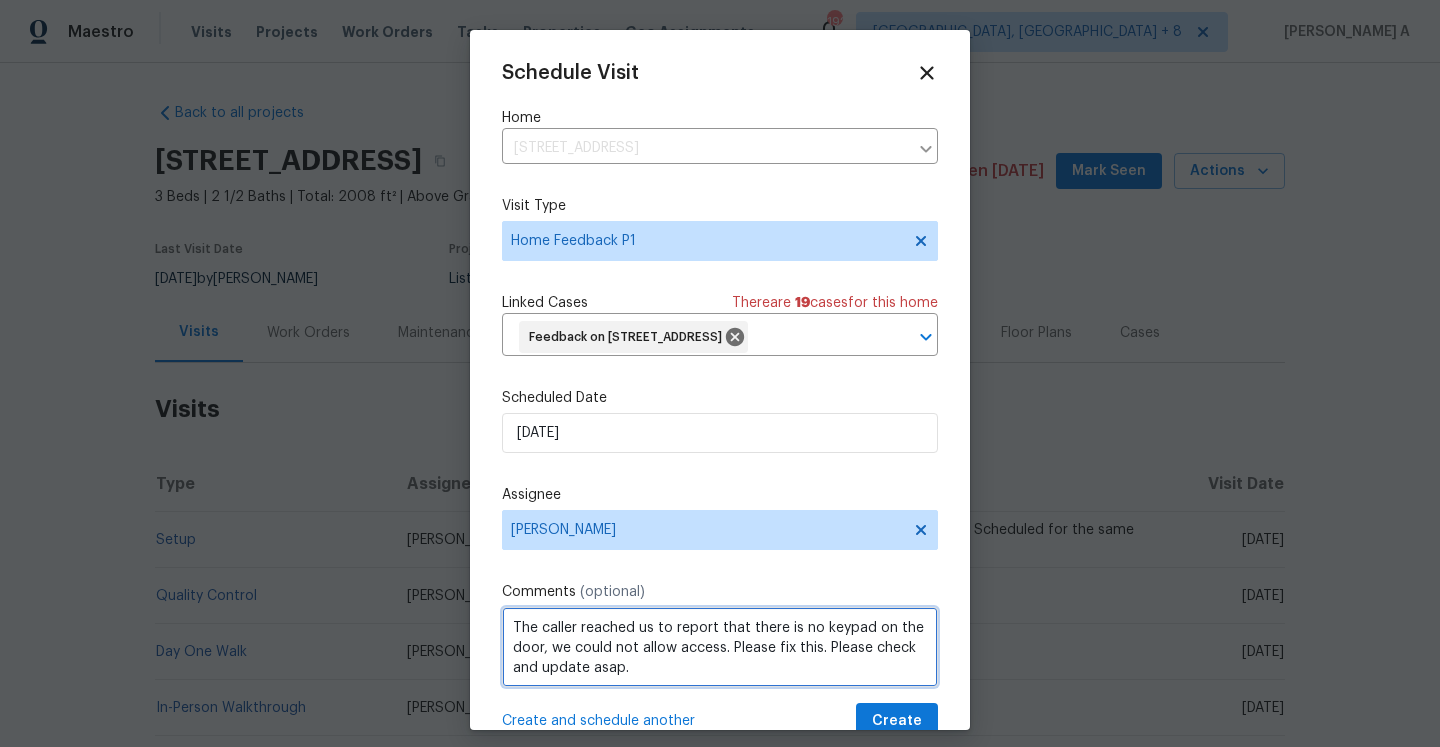 click on "Replace with" 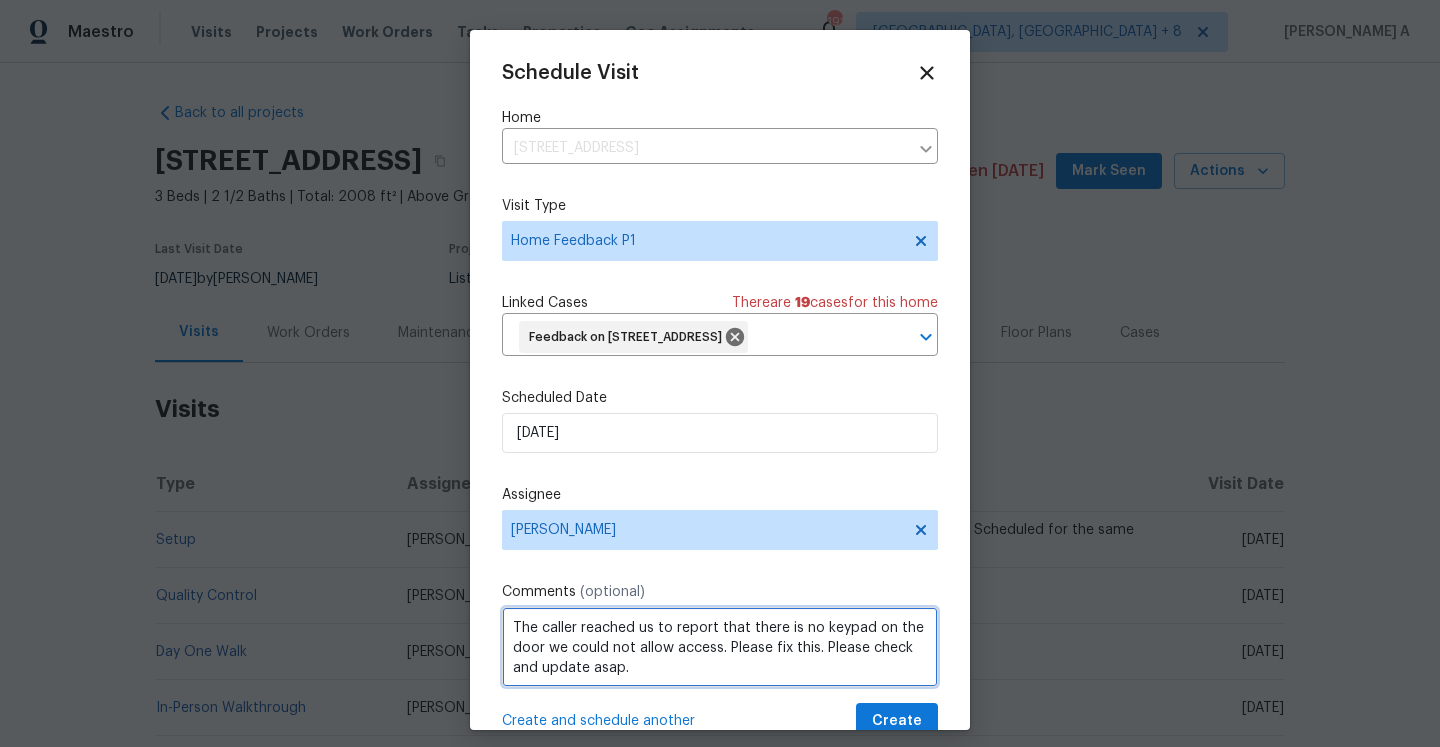 scroll, scrollTop: 2, scrollLeft: 0, axis: vertical 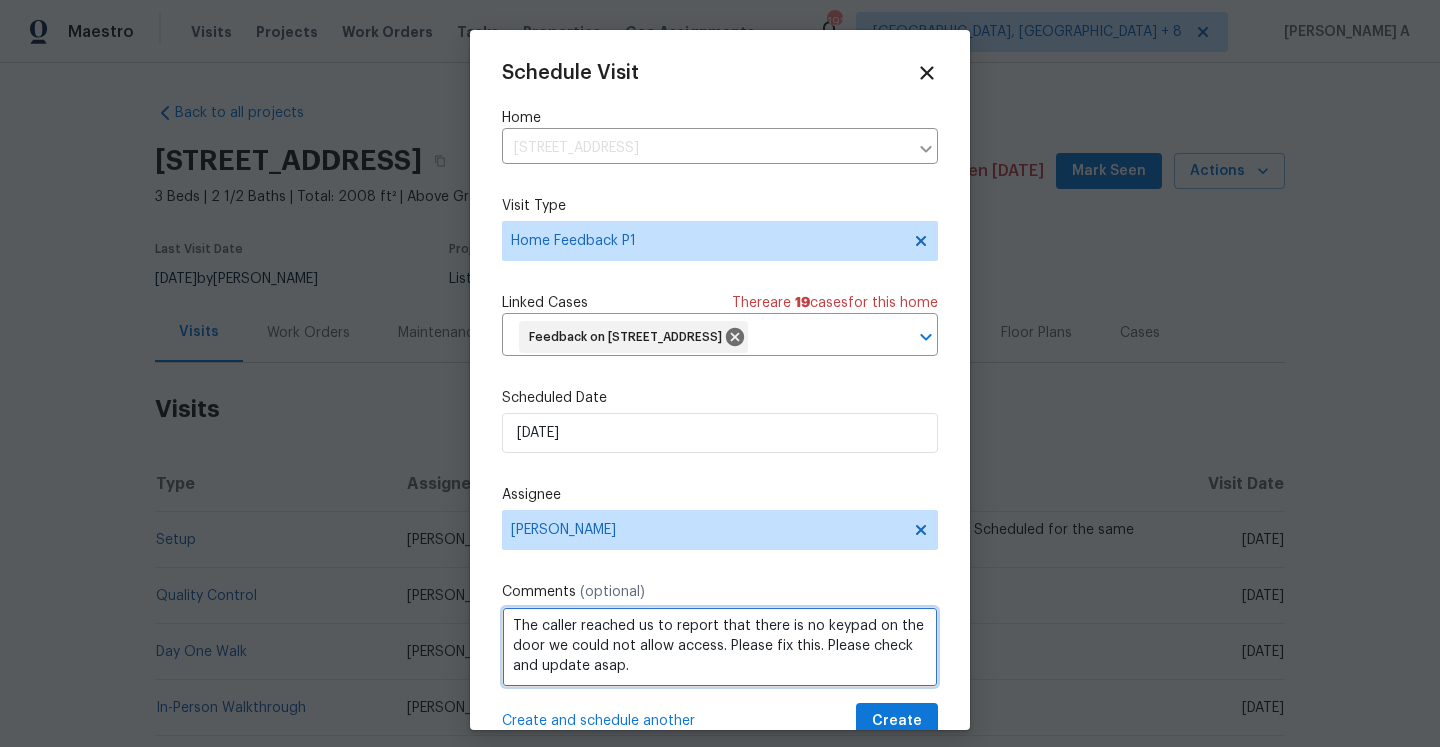 type on "The caller reached us to report that there is no keypad on the door we could not allow access. Please fix this. Please check and update asap." 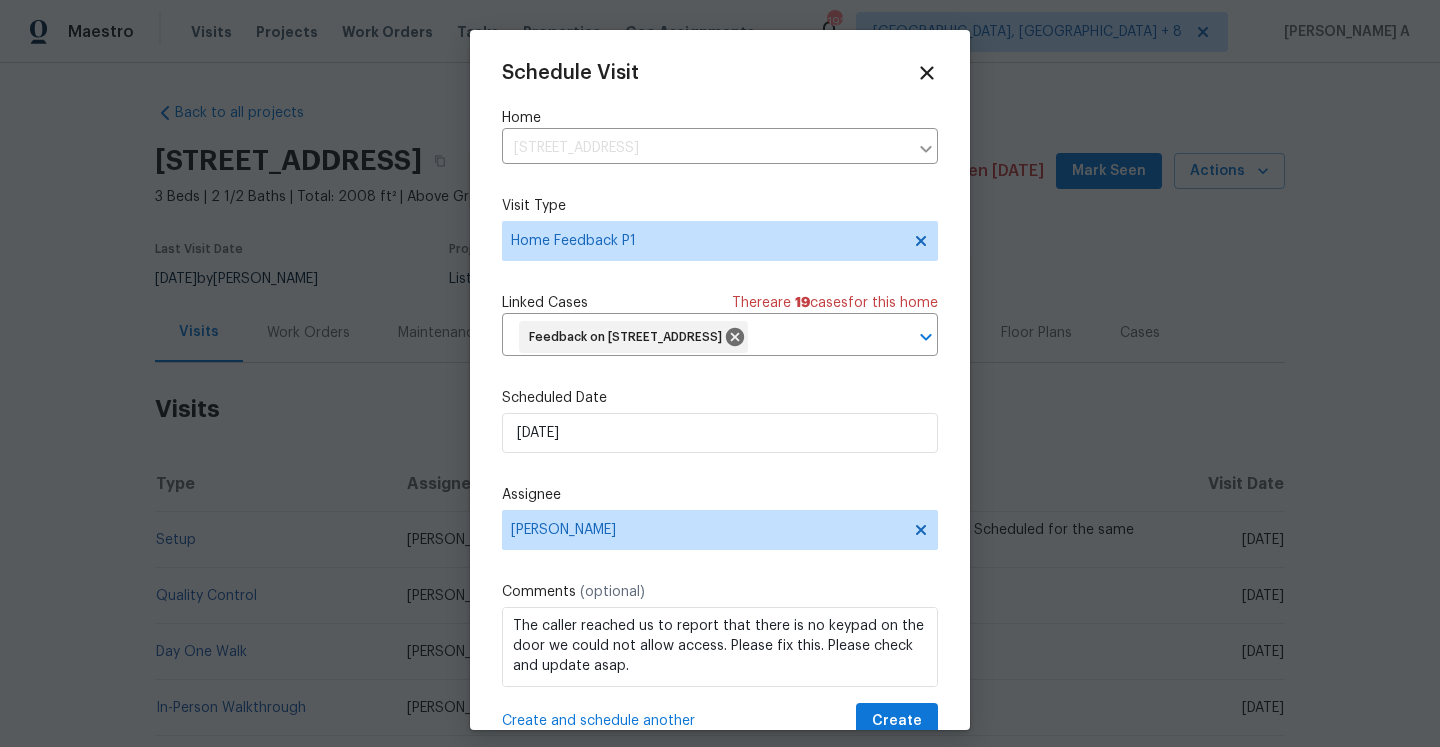 click on "Schedule Visit Home   [STREET_ADDRESS] ​ Visit Type   Home Feedback P1 Linked Cases There  are   19  case s  for this home   Feedback on [STREET_ADDRESS] ​ Scheduled Date   [DATE] Assignee   [PERSON_NAME] Comments   (optional) The caller reached us to report that there is no keypad on the door we could not allow access. Please fix this. Please check and update asap. Create and schedule another Create" at bounding box center [720, 401] 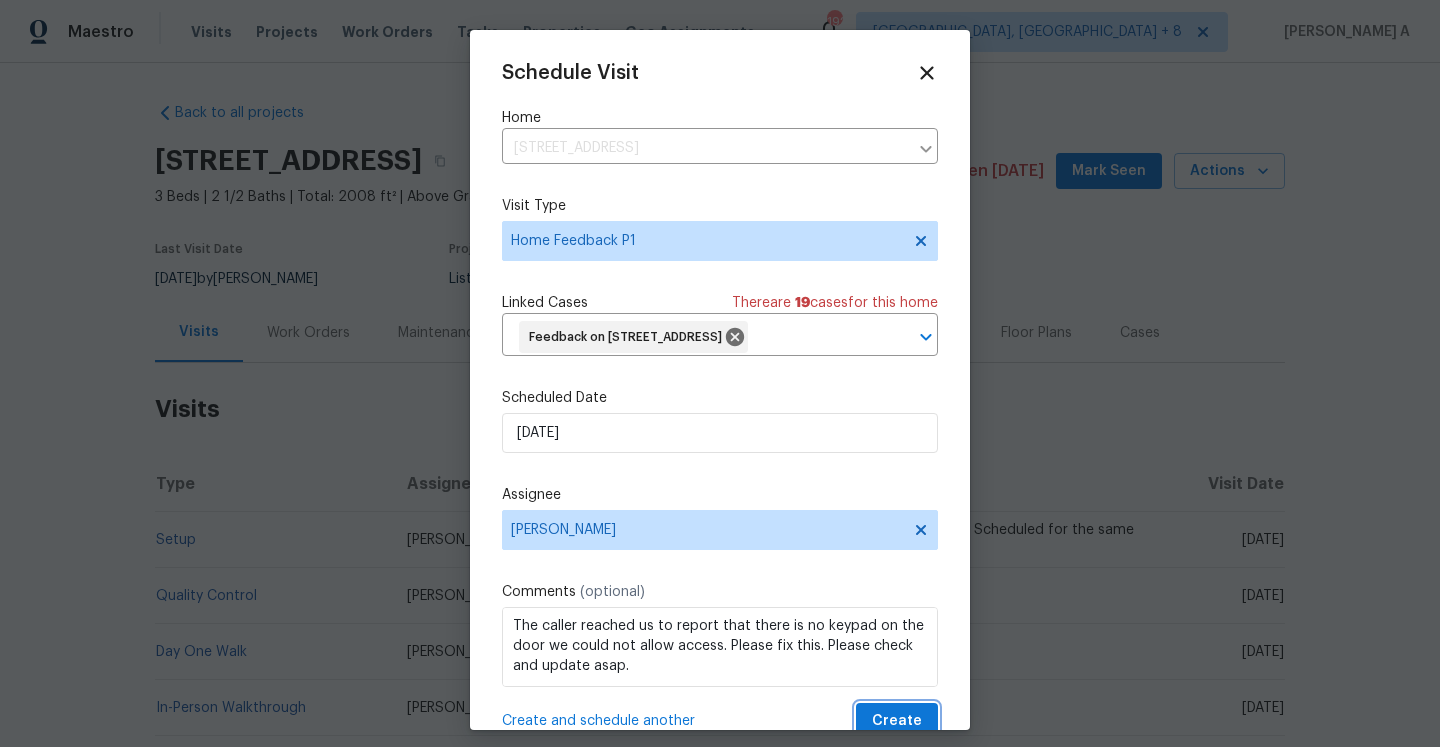 click on "Create" at bounding box center (897, 721) 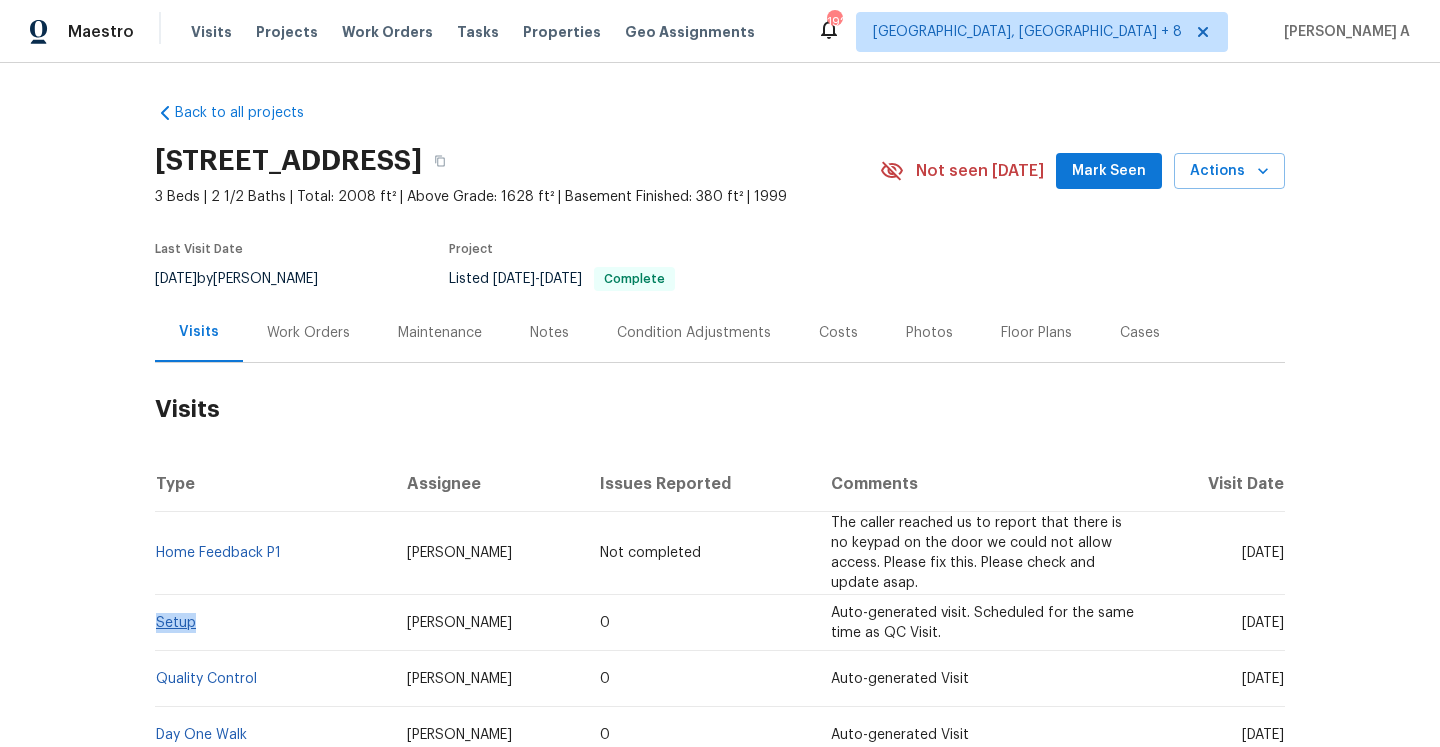 drag, startPoint x: 214, startPoint y: 621, endPoint x: 157, endPoint y: 622, distance: 57.00877 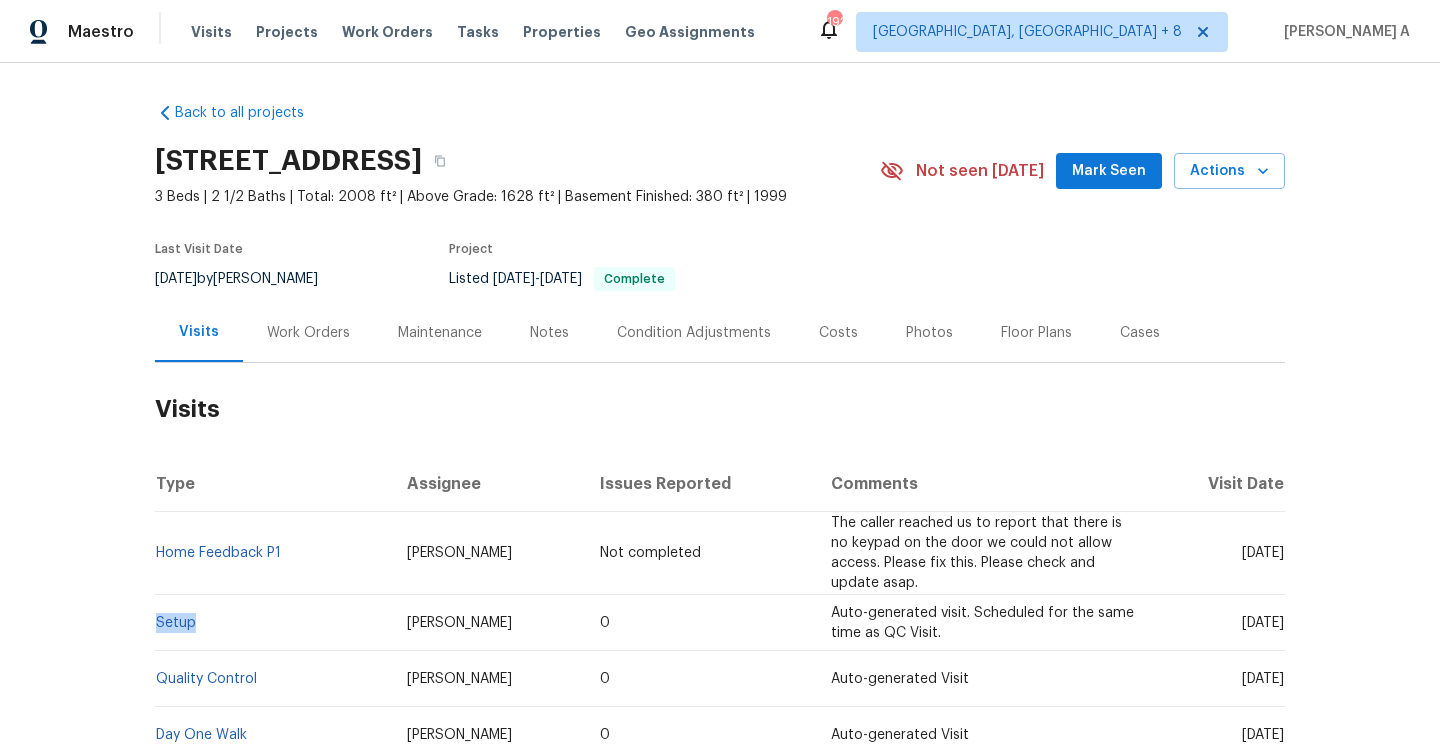 copy on "Setup" 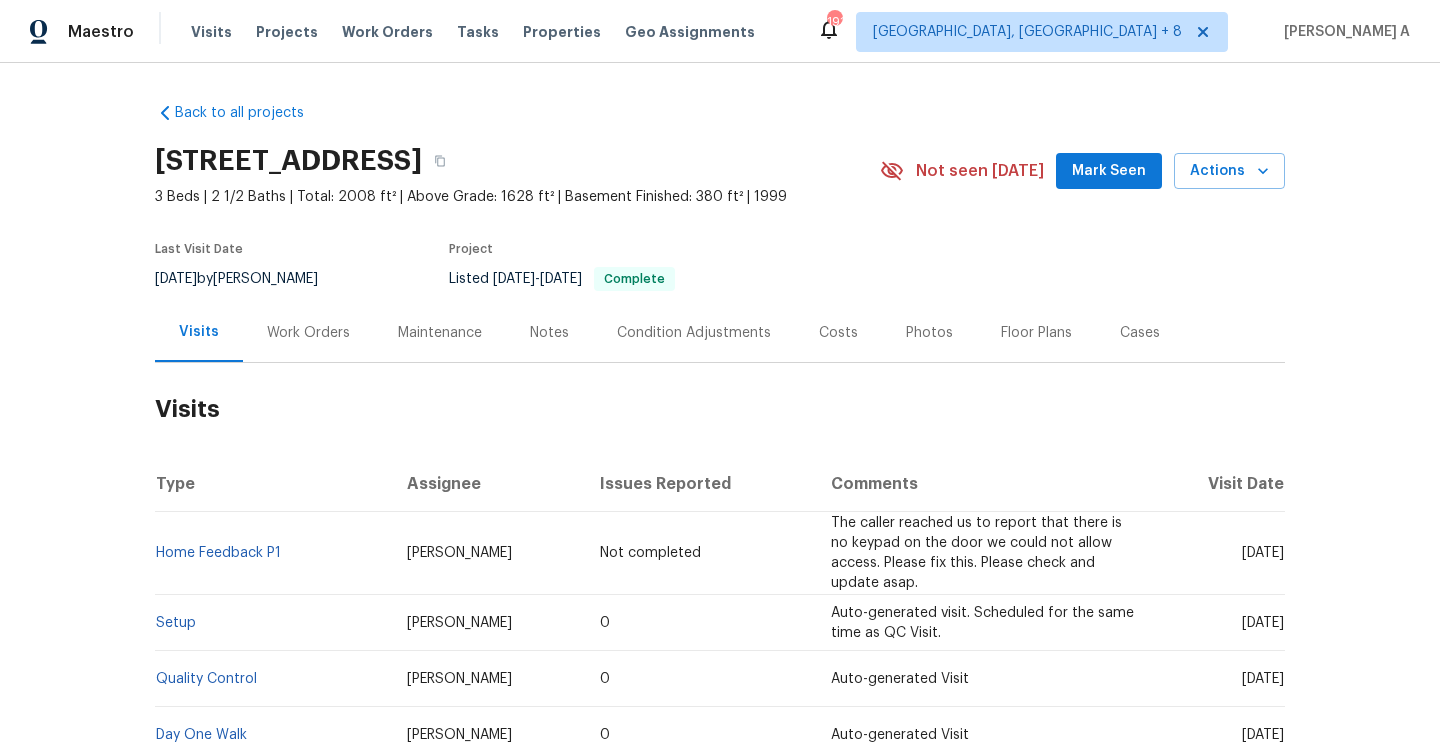 click on "Work Orders" at bounding box center [308, 332] 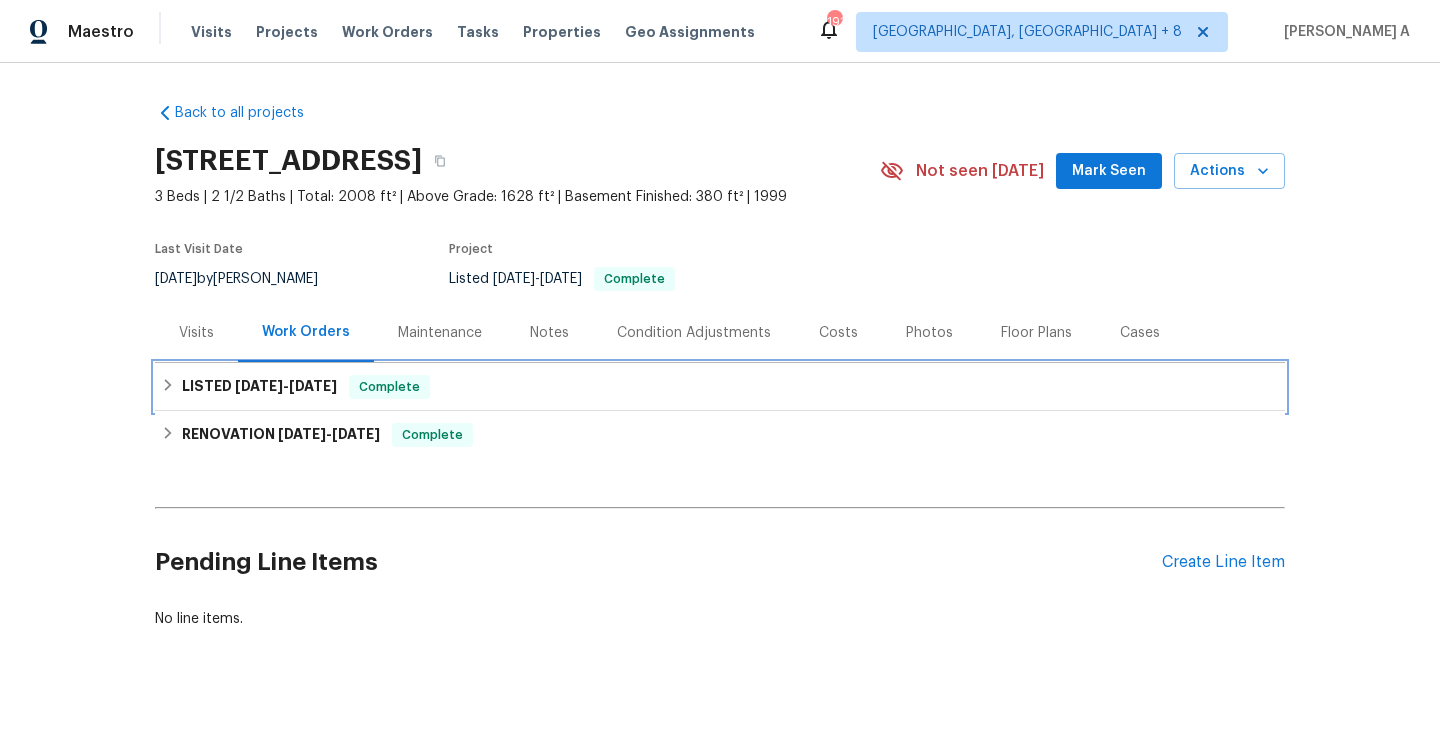 click on "[DATE]" at bounding box center [313, 386] 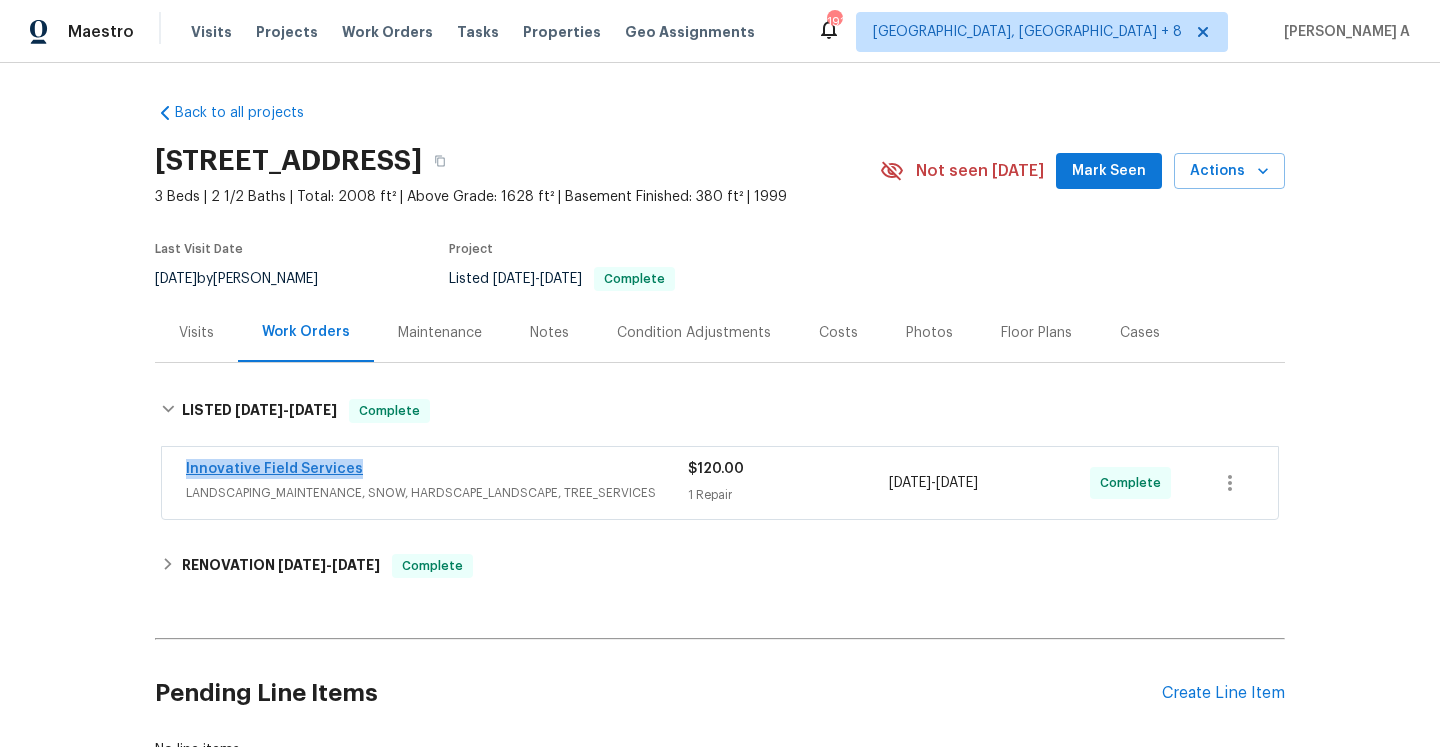 drag, startPoint x: 365, startPoint y: 474, endPoint x: 185, endPoint y: 474, distance: 180 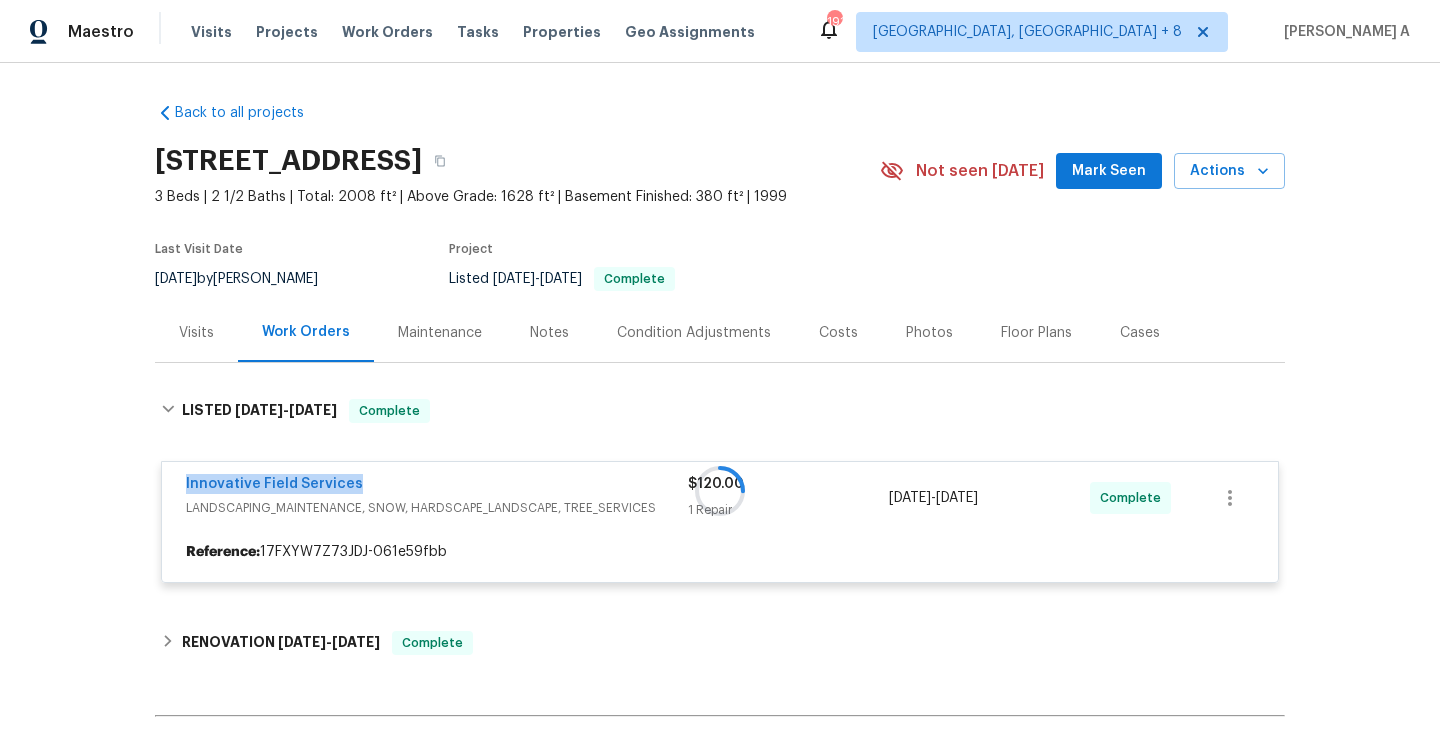 copy on "Innovative Field Services" 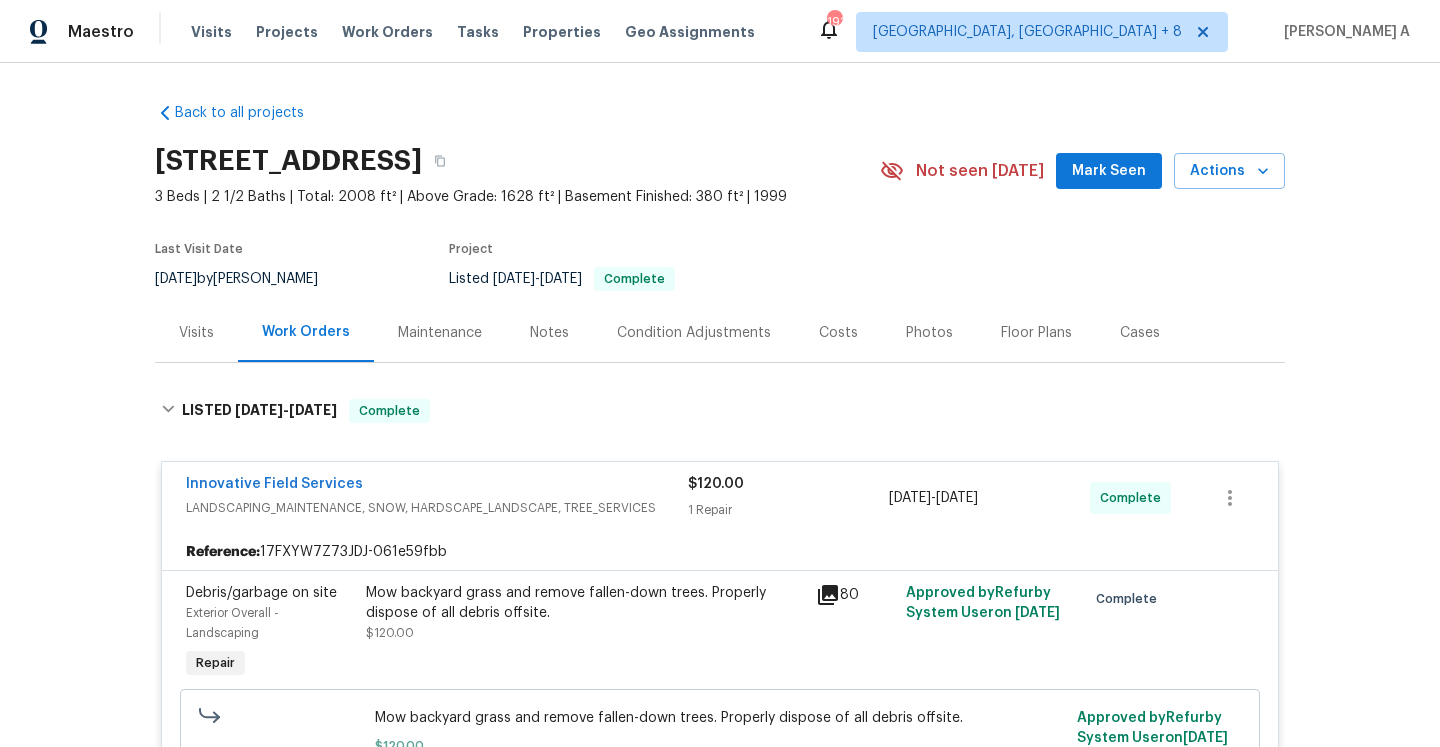 click on "Visits" at bounding box center [196, 333] 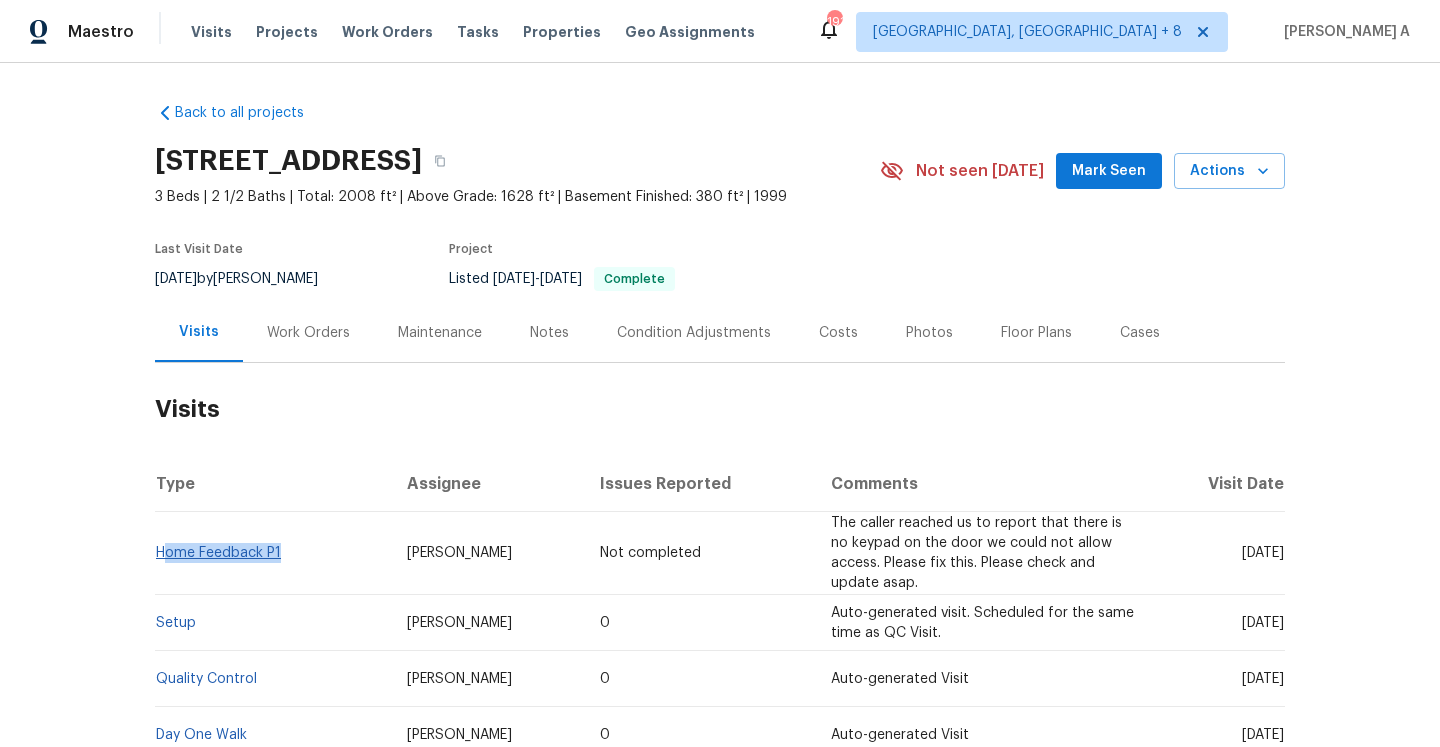 drag, startPoint x: 307, startPoint y: 563, endPoint x: 161, endPoint y: 547, distance: 146.8741 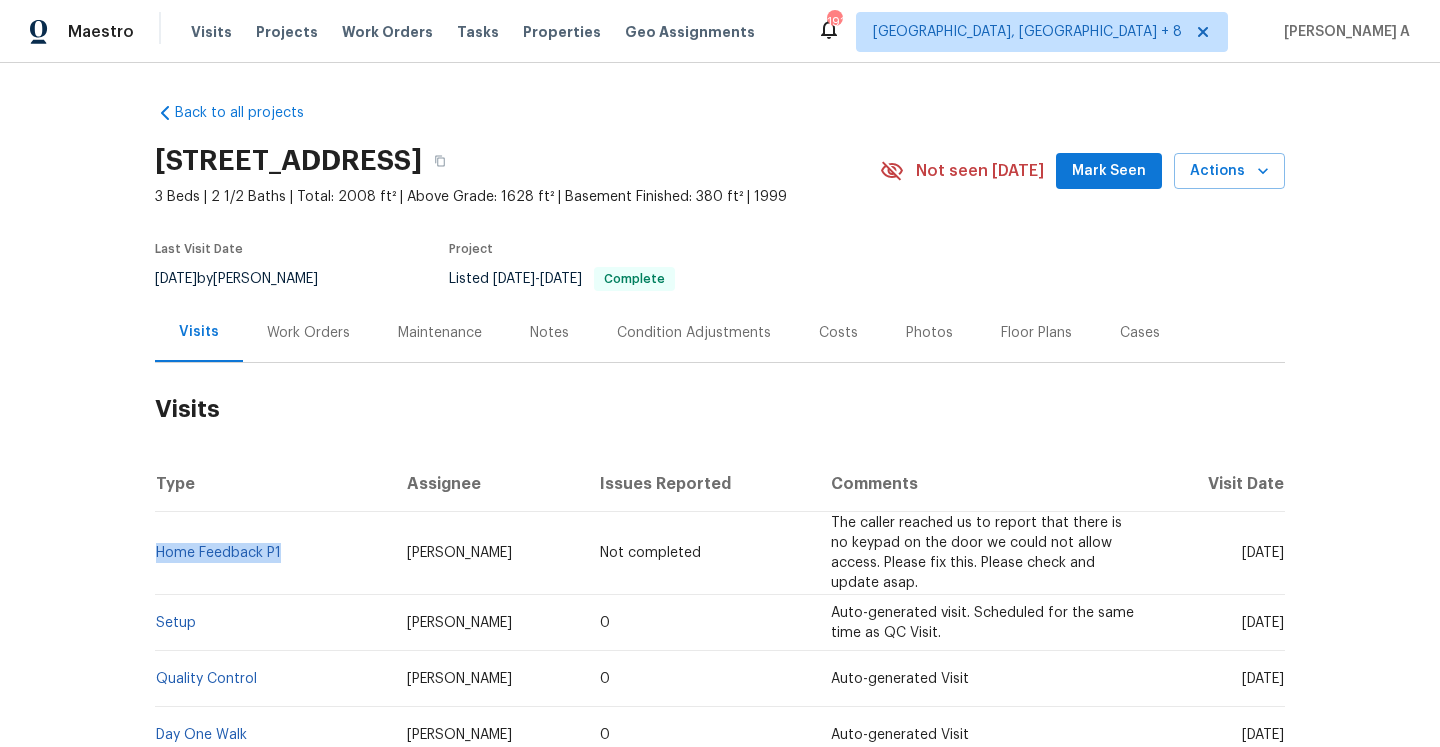 copy on "Home Feedback P1" 